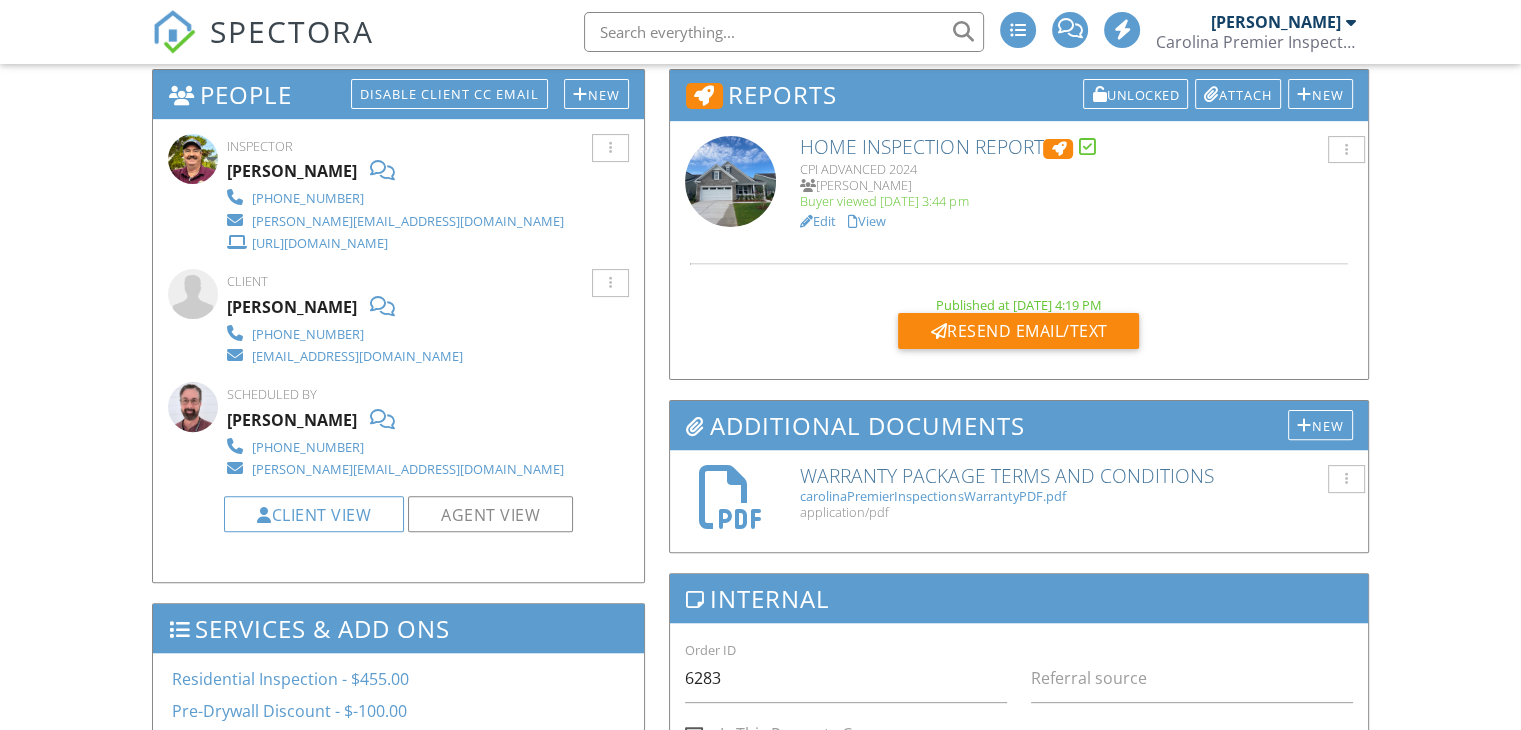 scroll, scrollTop: 538, scrollLeft: 0, axis: vertical 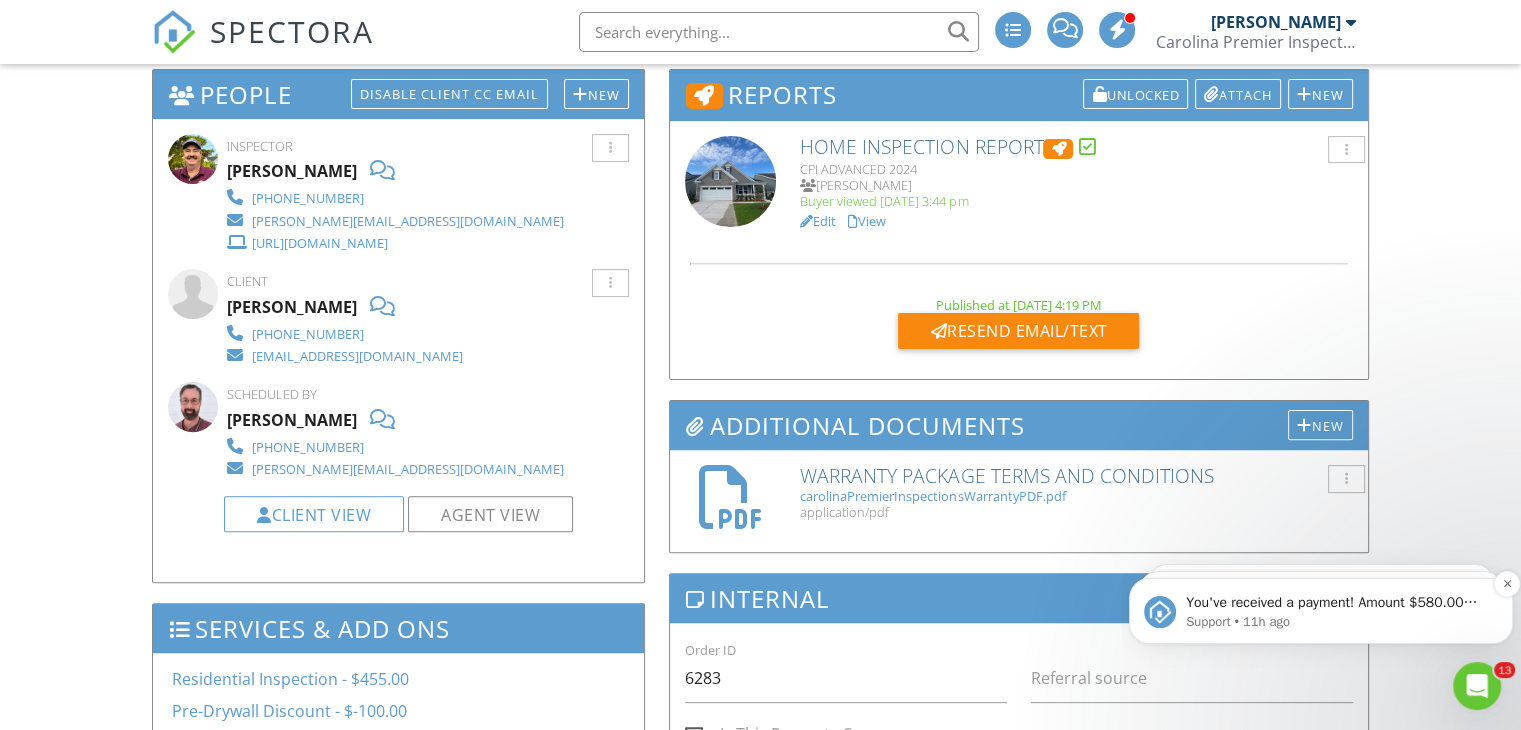 click on "You've received a payment!  Amount  $580.00  Fee  $16.25  Net  $563.75  Transaction #  pi_3RivUNK7snlDGpRF0f8aHVIf  Inspection  158 Brant Acres Ln, Bonneau, SC 29431 Payouts to your bank or debit card occur on a daily basis. Each payment usually takes two business days to process. You can view your pending payout amount here. If you have any questions reach out on our chat bubble at app.spectora.com." at bounding box center (1337, 603) 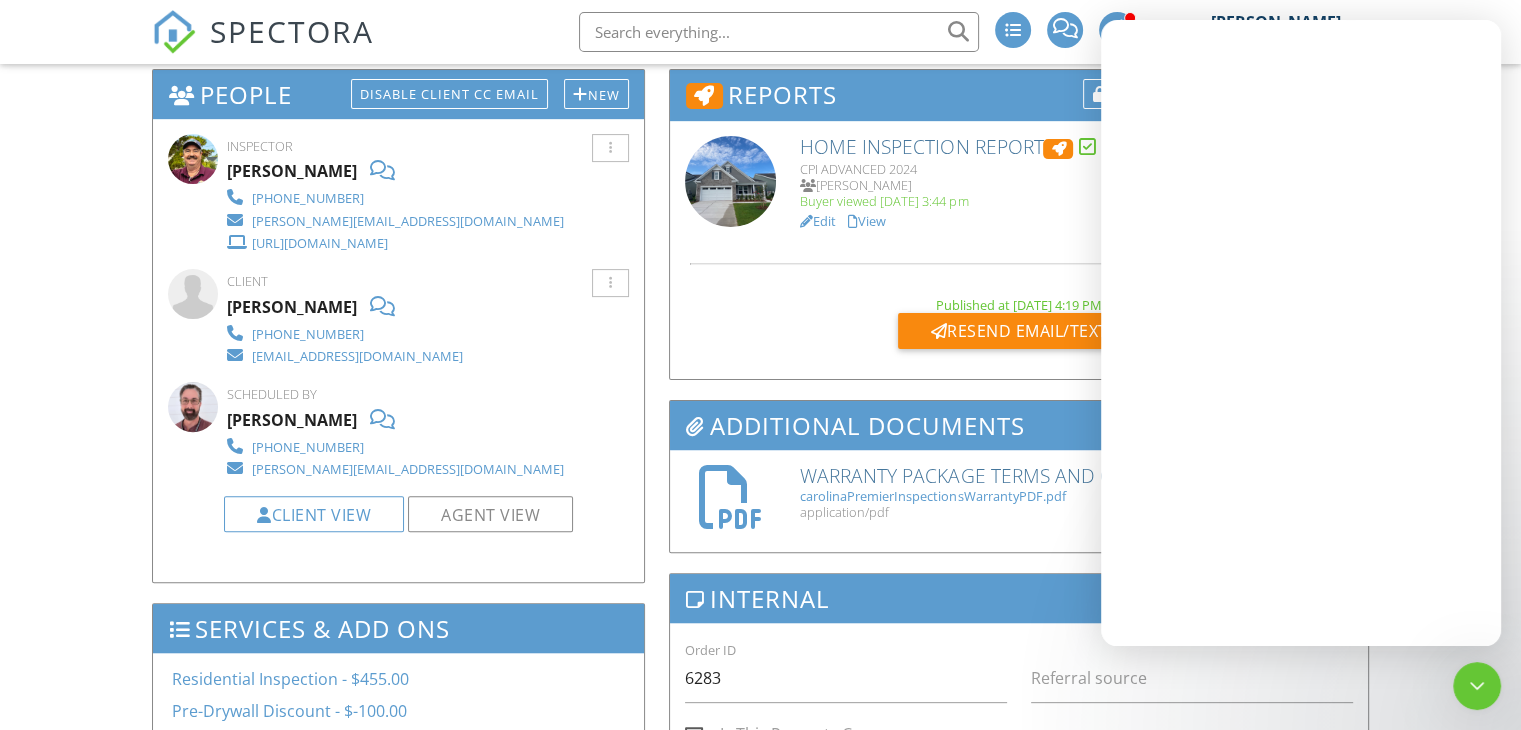 scroll, scrollTop: 0, scrollLeft: 0, axis: both 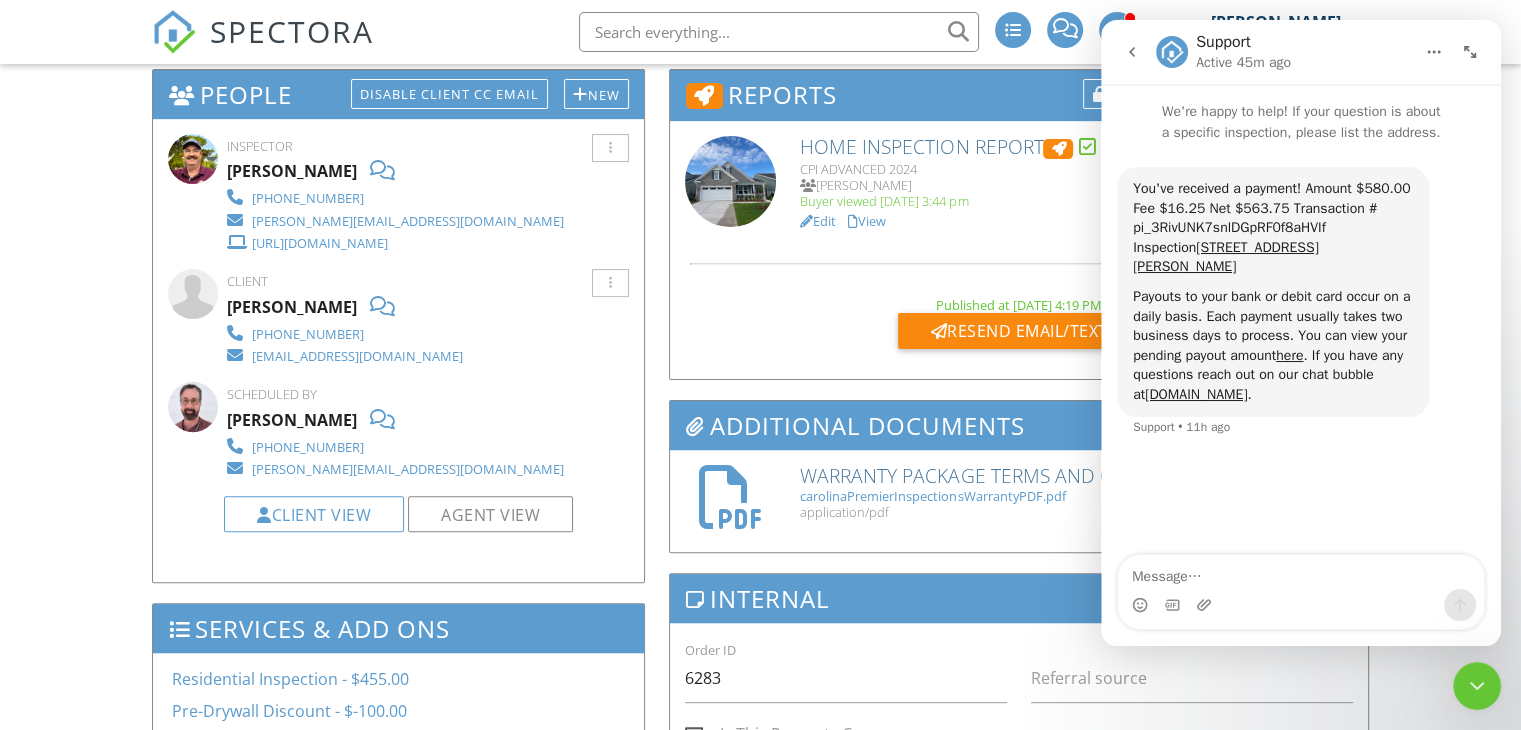 click 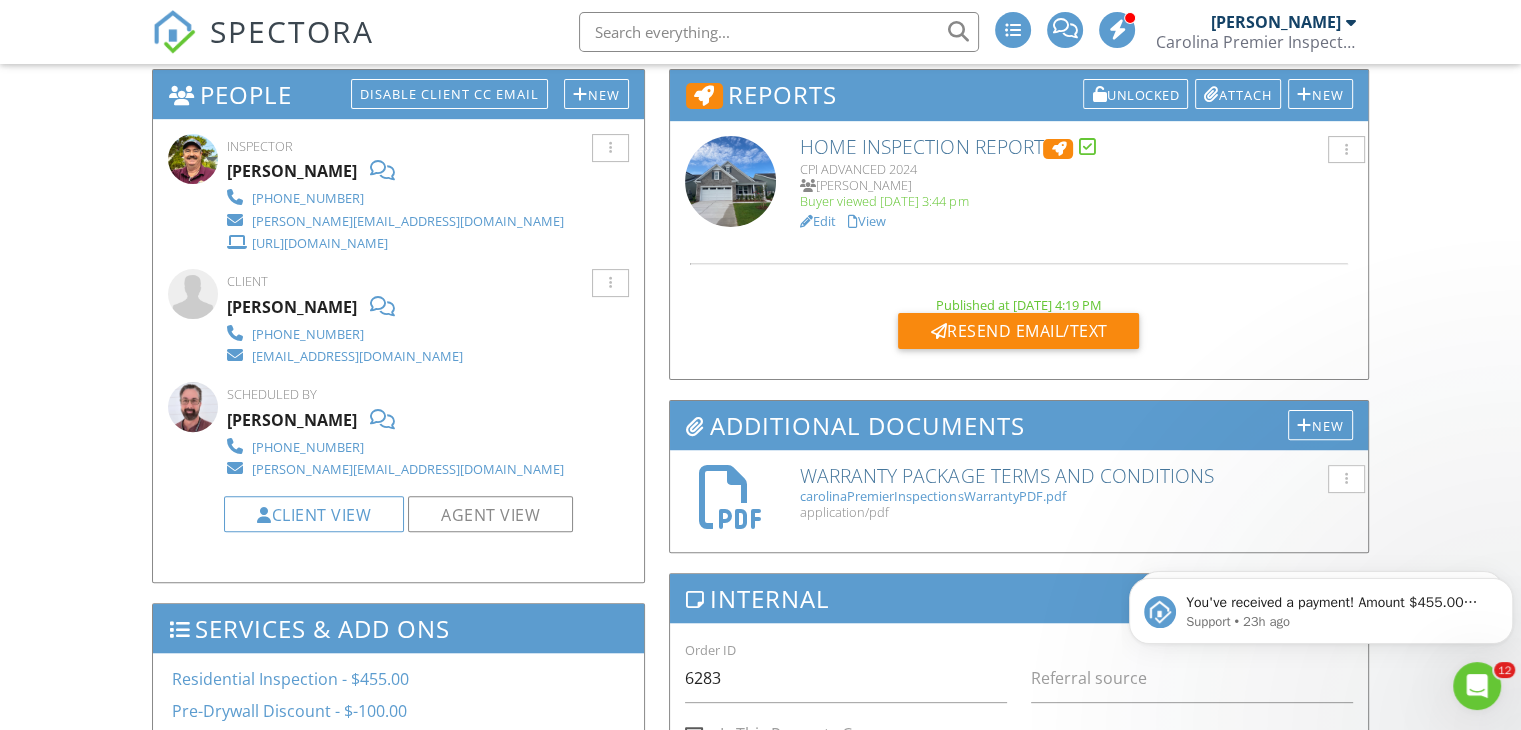 scroll, scrollTop: 0, scrollLeft: 0, axis: both 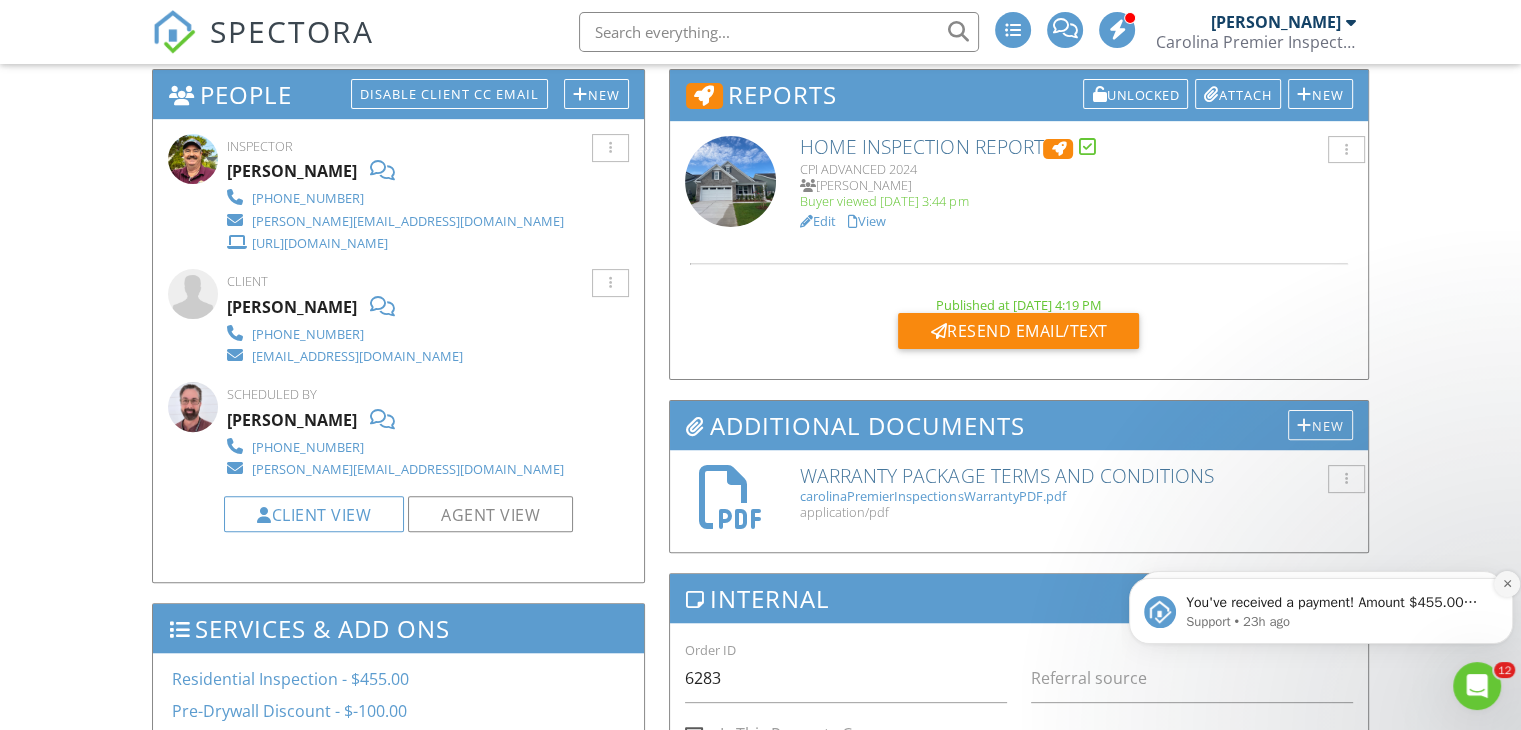 click at bounding box center [1507, 584] 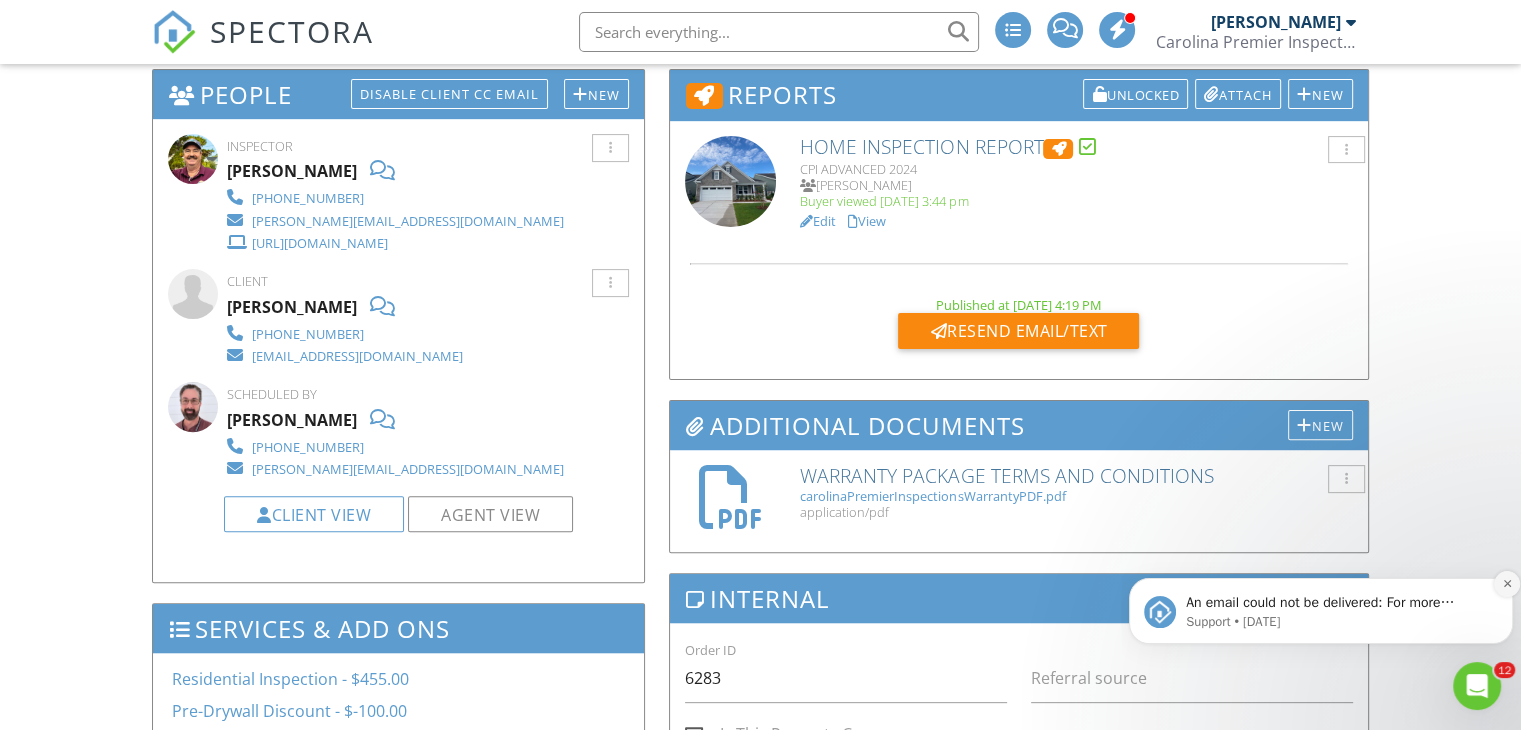 click at bounding box center (1507, 584) 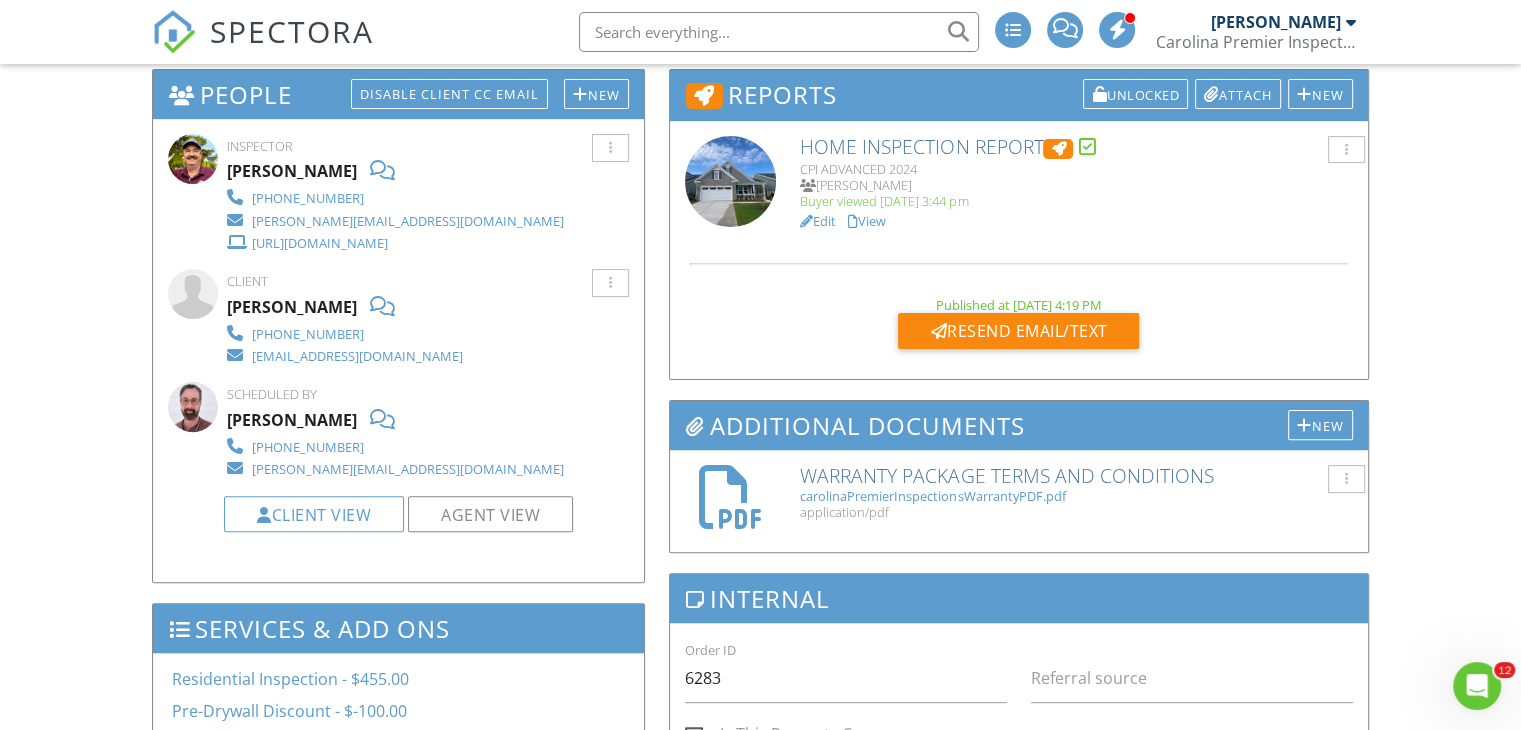 click on "Dashboard
Templates
Contacts
Mass Emails
Metrics
Automations
Inspections
Settings
Email Queue
Payments
Support Center
Inspection Details
Client View
More
Property Details
Reschedule
Reorder / Copy
Share
Cancel
Delete
Print Order
Convert to V9
View Change Log
07/07/2025  9:00 am
- 10:30 am
4997 Song Sparrow Wy Lot # 2186
Summerville, SC 29483
Built
2025
1750
sq. ft.
slab
+ − Leaflet  |  © MapTiler   © OpenStreetMap contributors
All emails and texts are disabled for this inspection!
Turn on emails and texts
Turn on and Requeue Notifications
Reports
Unlocked
Attach
New
Home Inspection Report
CPI ADVANCED 2024" at bounding box center (760, 1227) 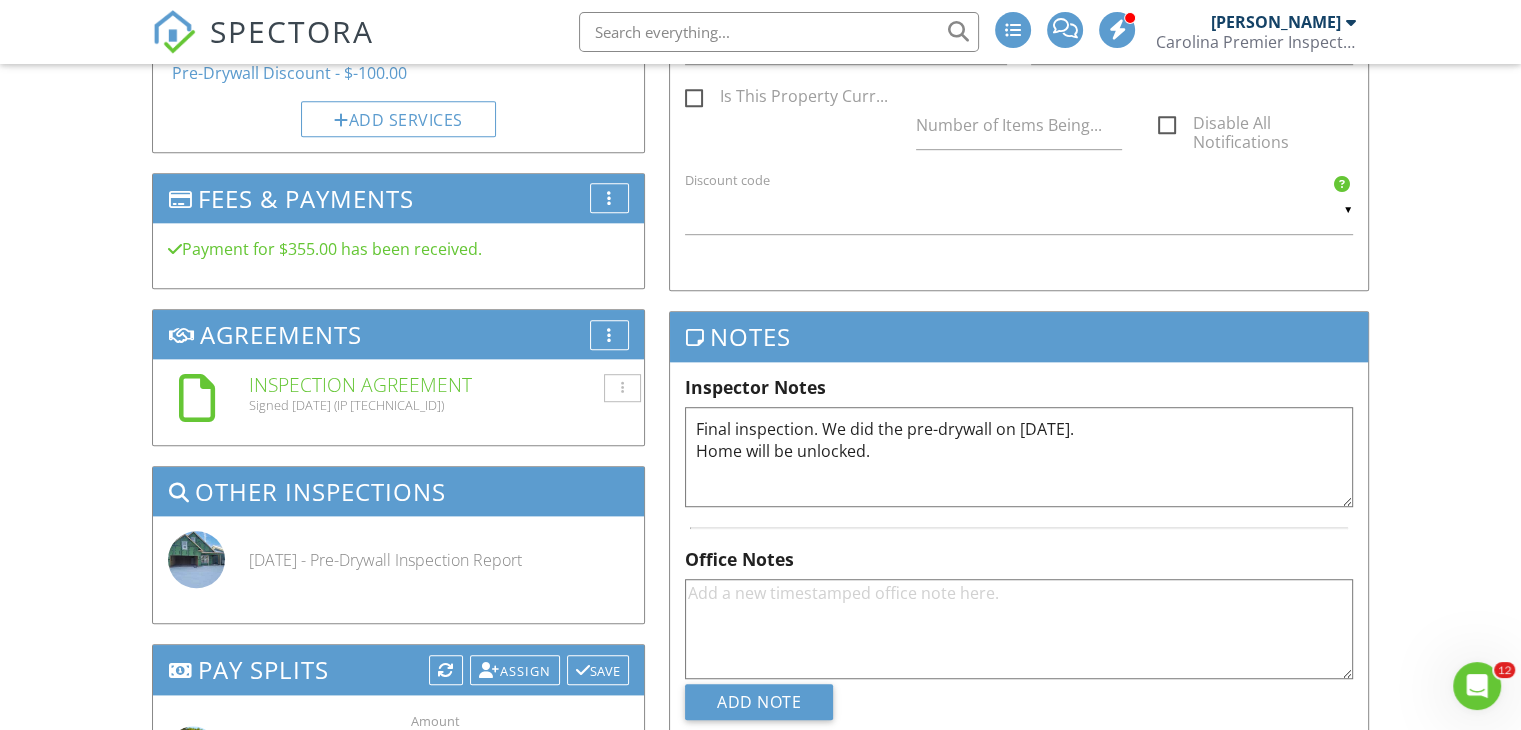 drag, startPoint x: 1535, startPoint y: 535, endPoint x: 1440, endPoint y: 605, distance: 118.004234 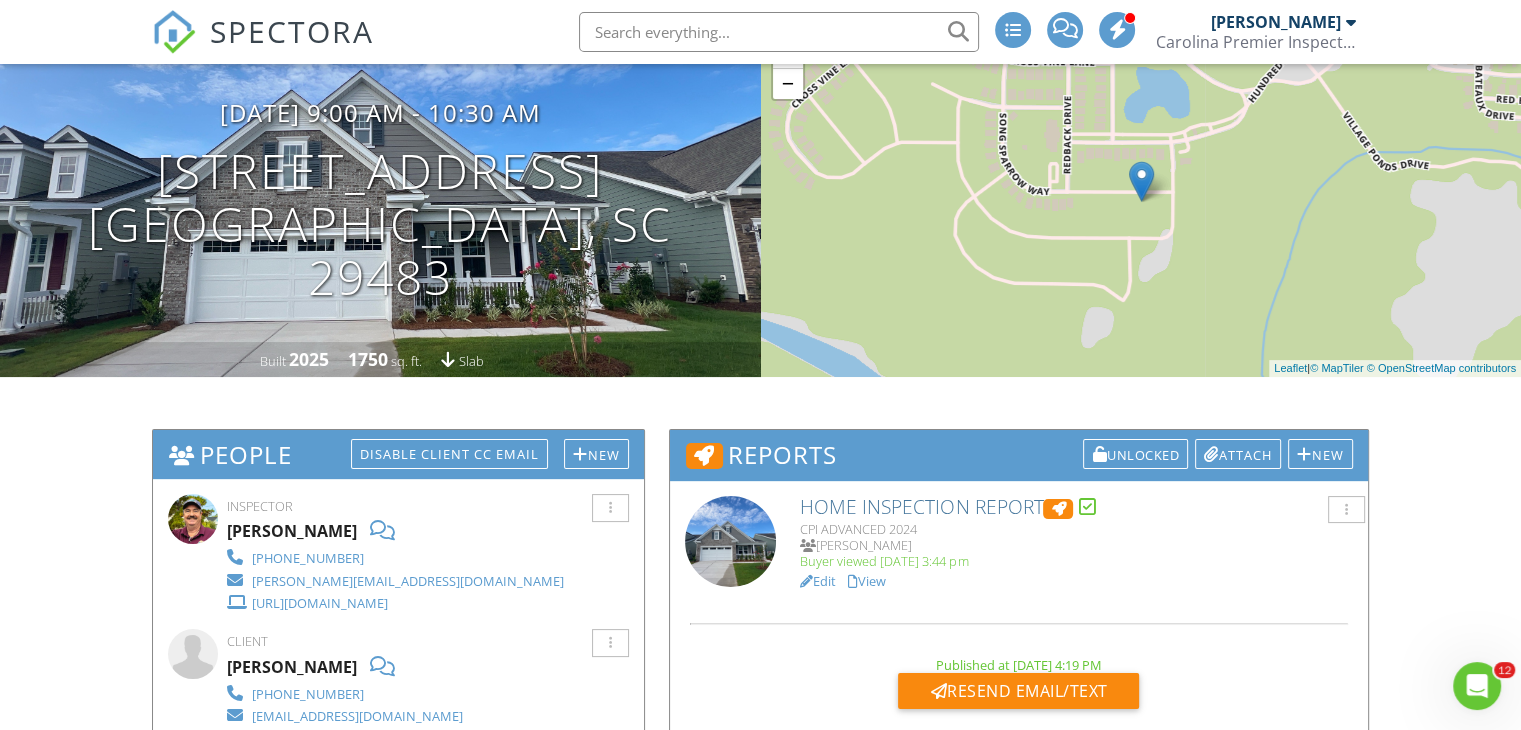 scroll, scrollTop: 176, scrollLeft: 0, axis: vertical 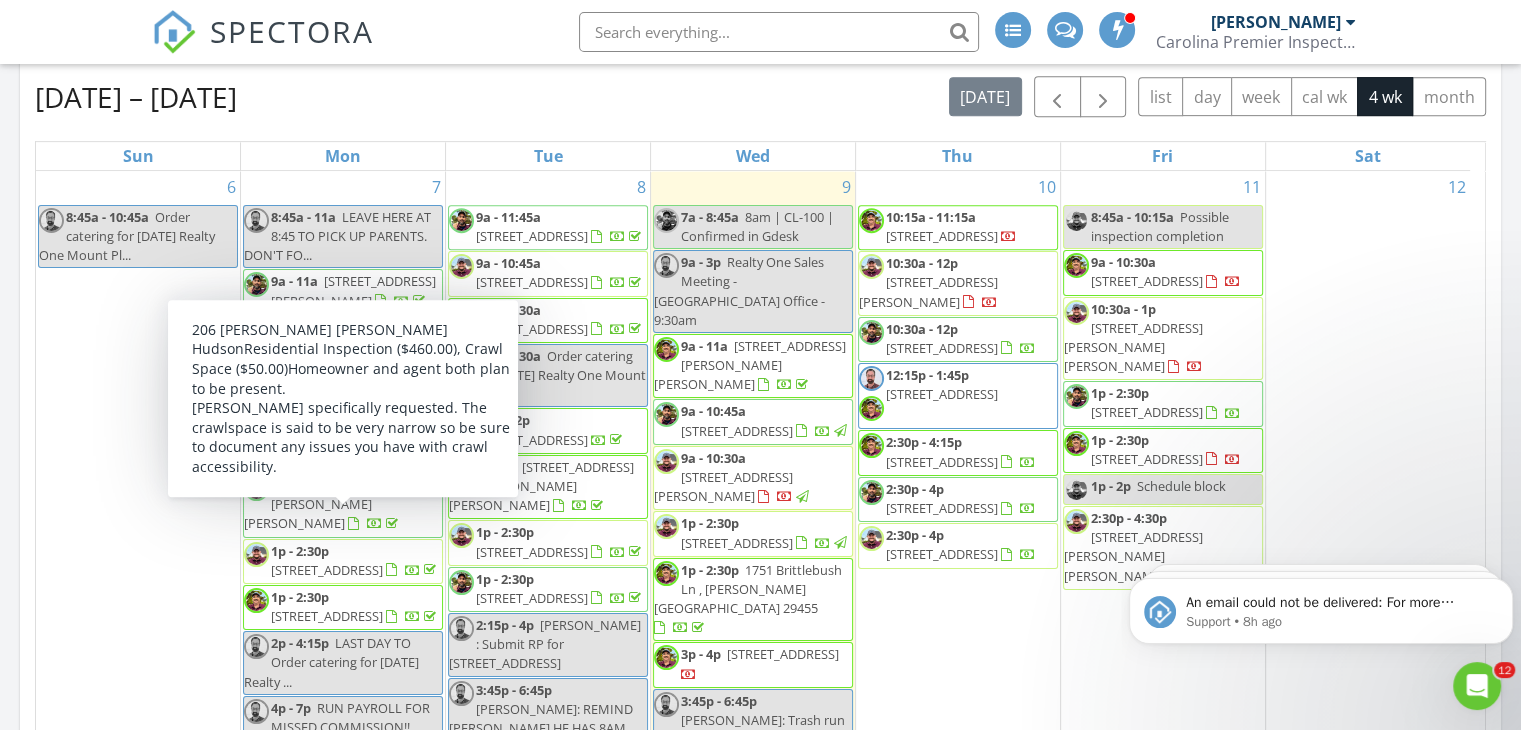 click on "206 Dukes St, Saint George 29477" at bounding box center [336, 504] 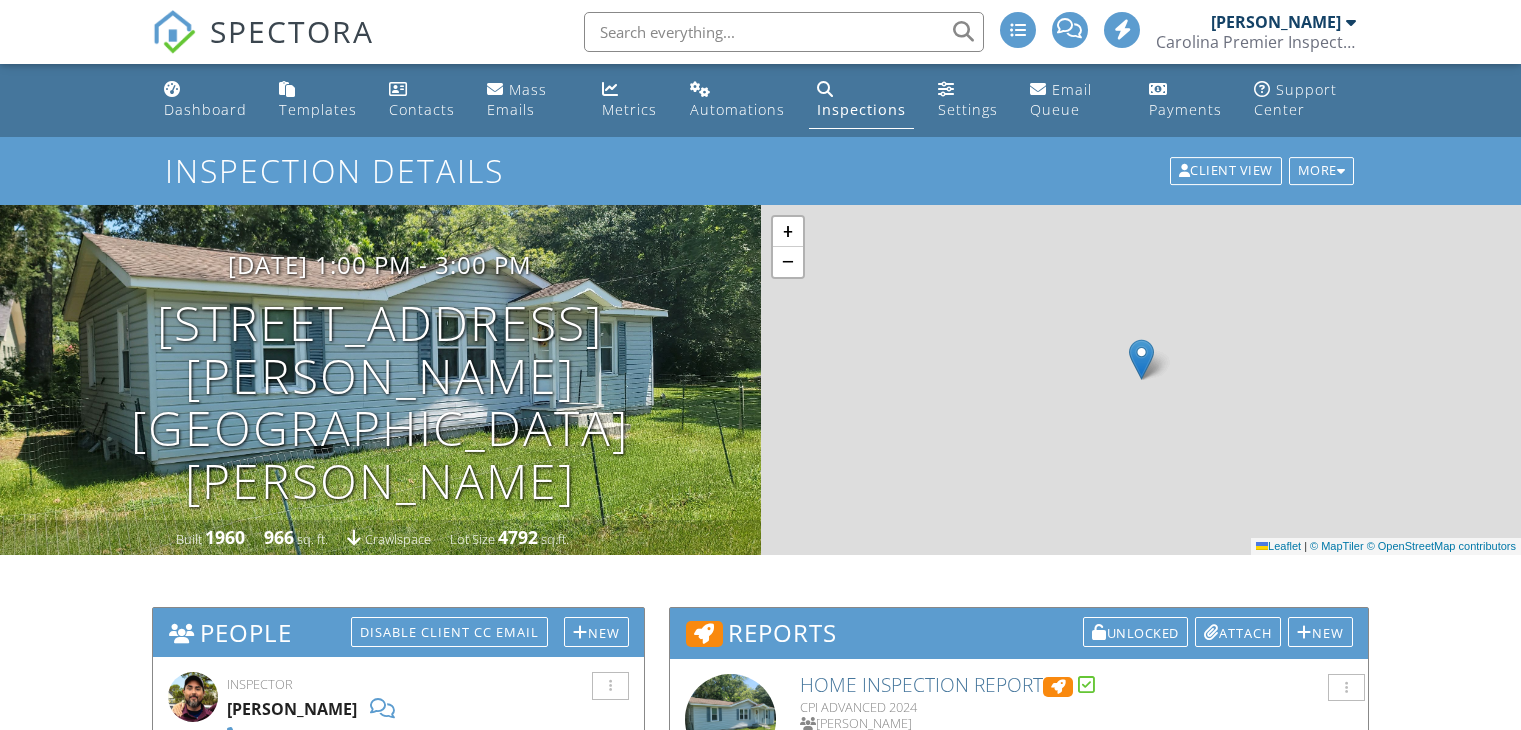scroll, scrollTop: 0, scrollLeft: 0, axis: both 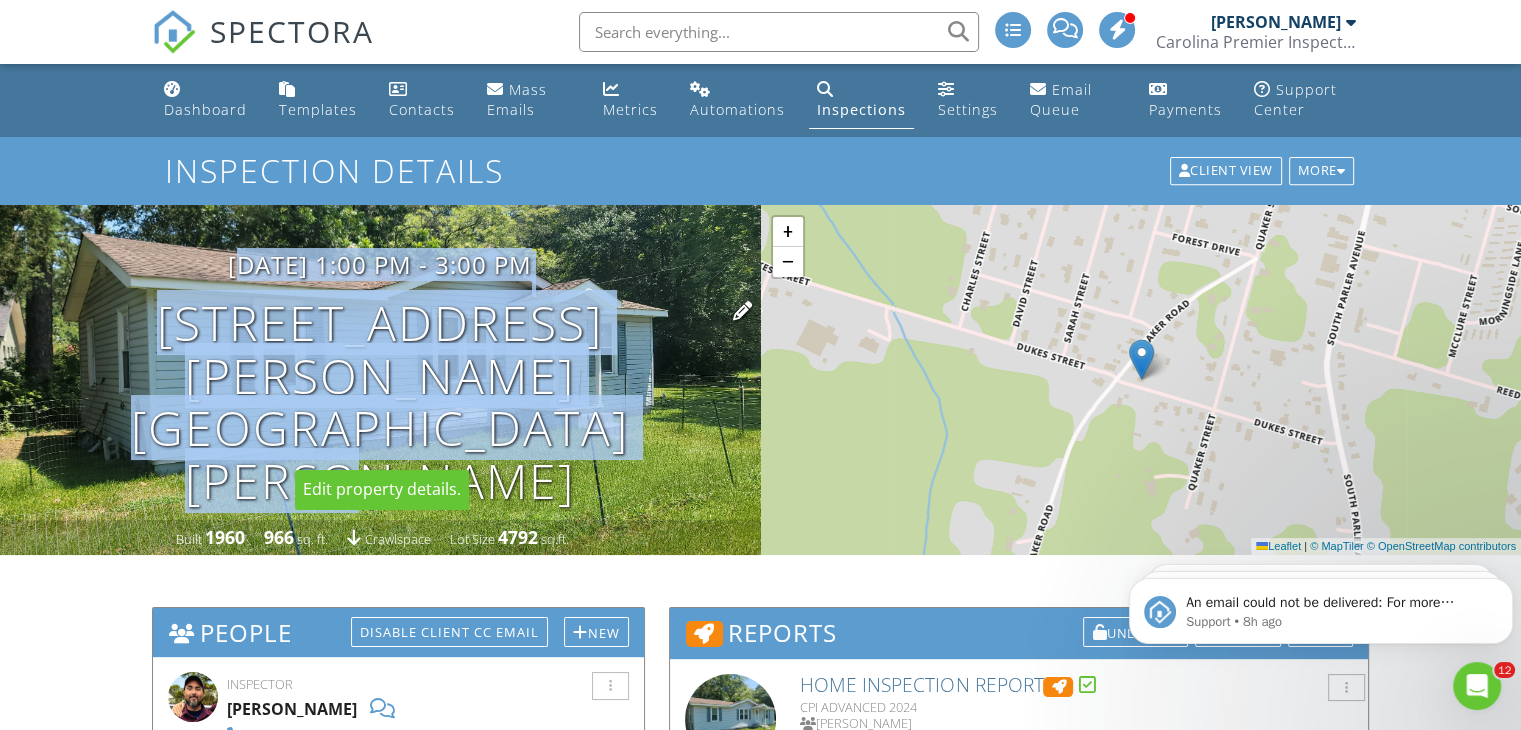 drag, startPoint x: 176, startPoint y: 310, endPoint x: 672, endPoint y: 433, distance: 511.02347 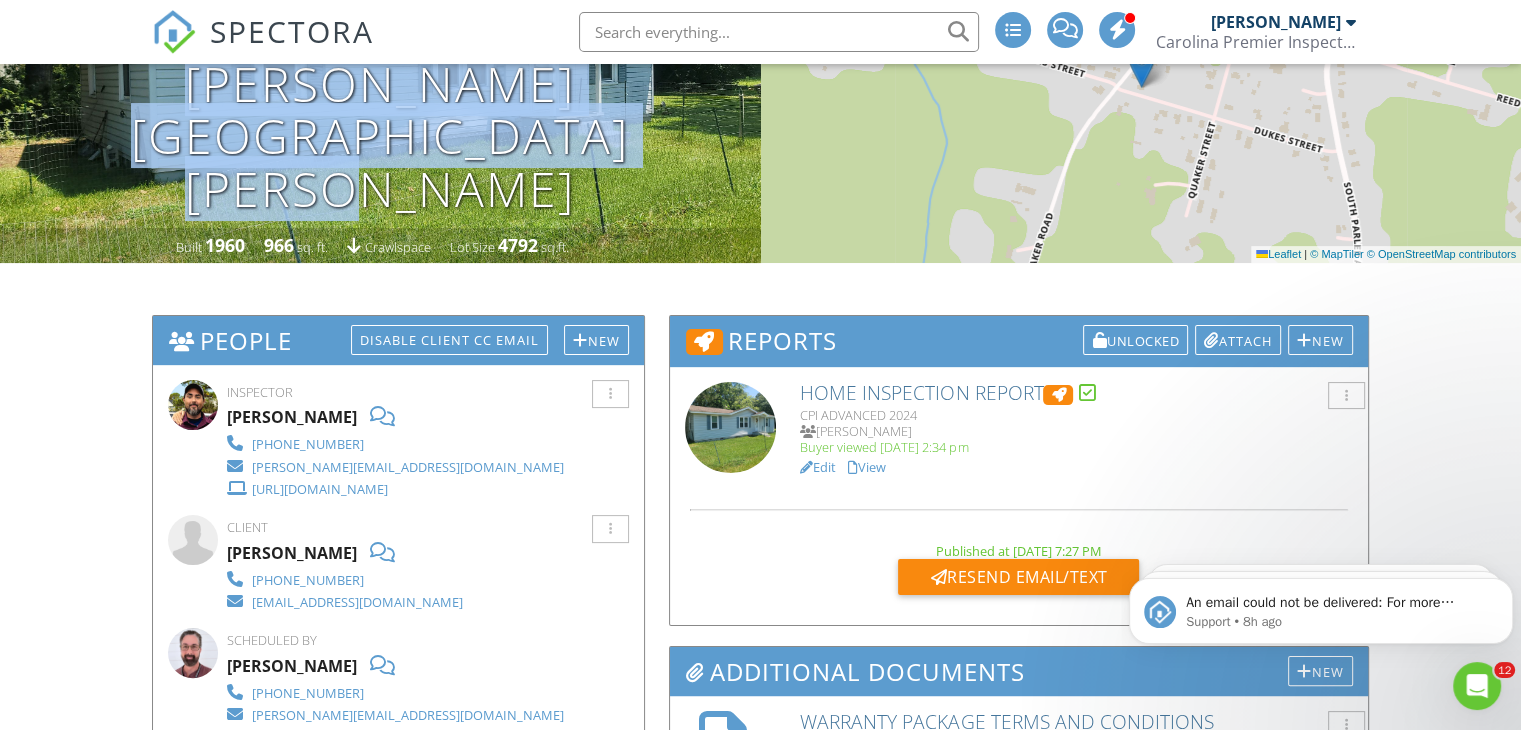 scroll, scrollTop: 400, scrollLeft: 0, axis: vertical 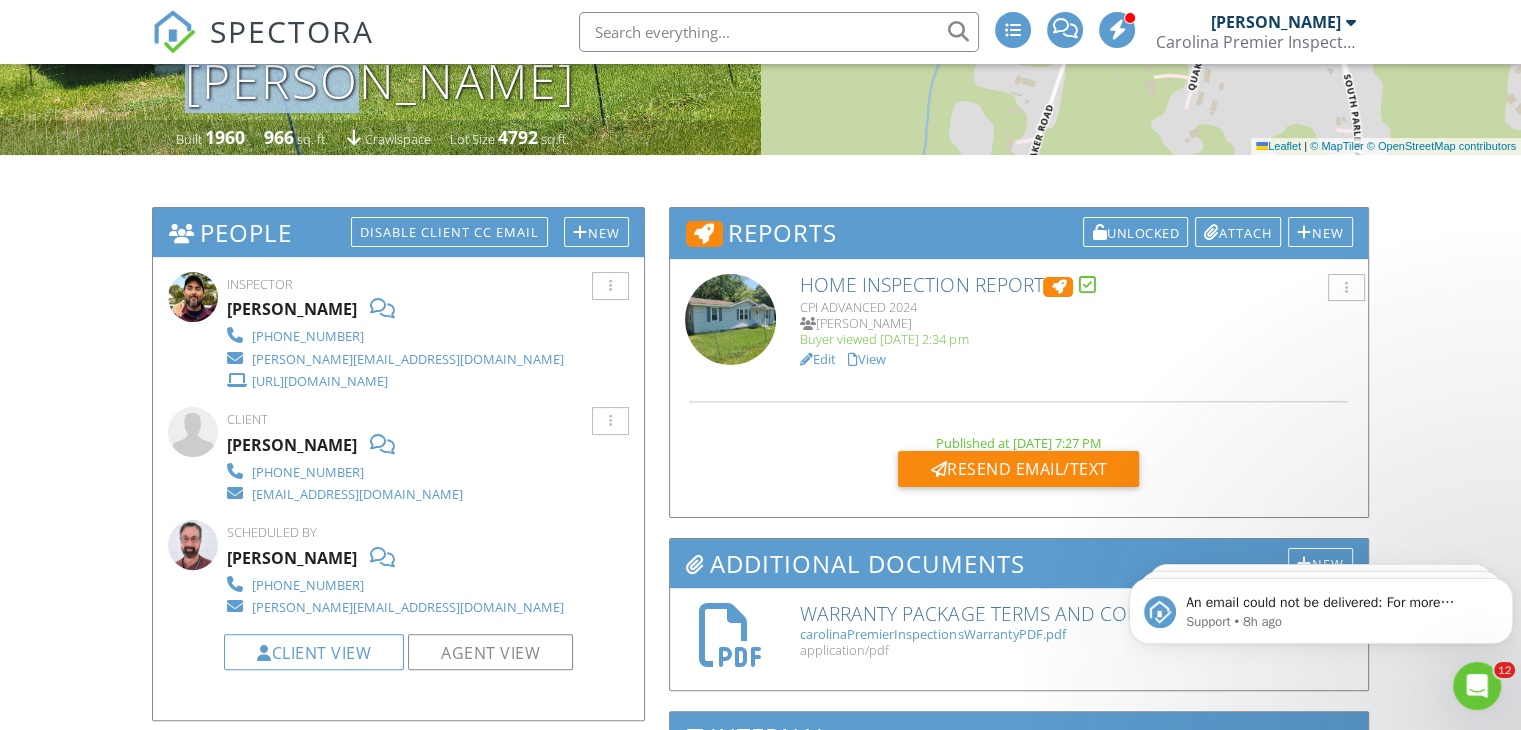 click on "View" at bounding box center [867, 359] 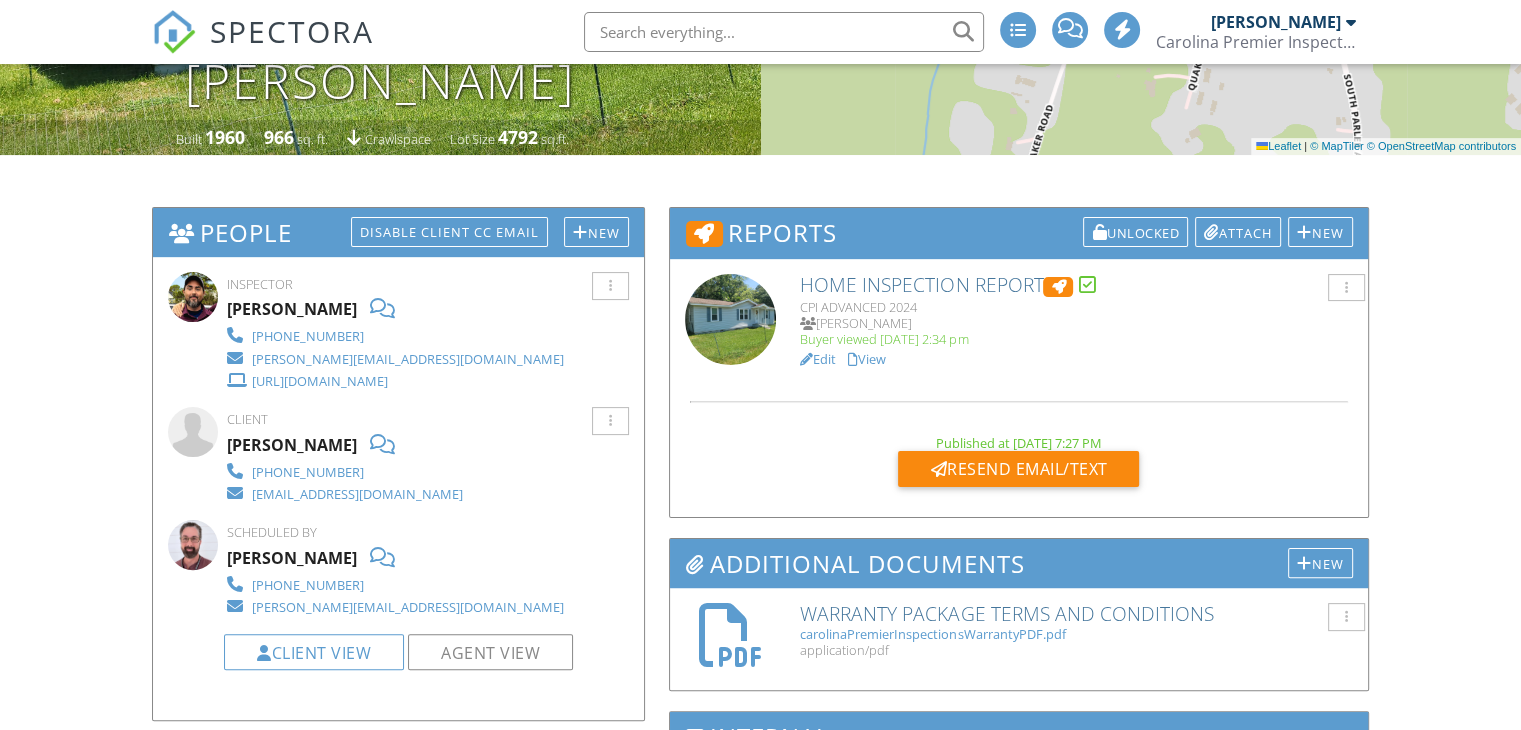 scroll, scrollTop: 0, scrollLeft: 0, axis: both 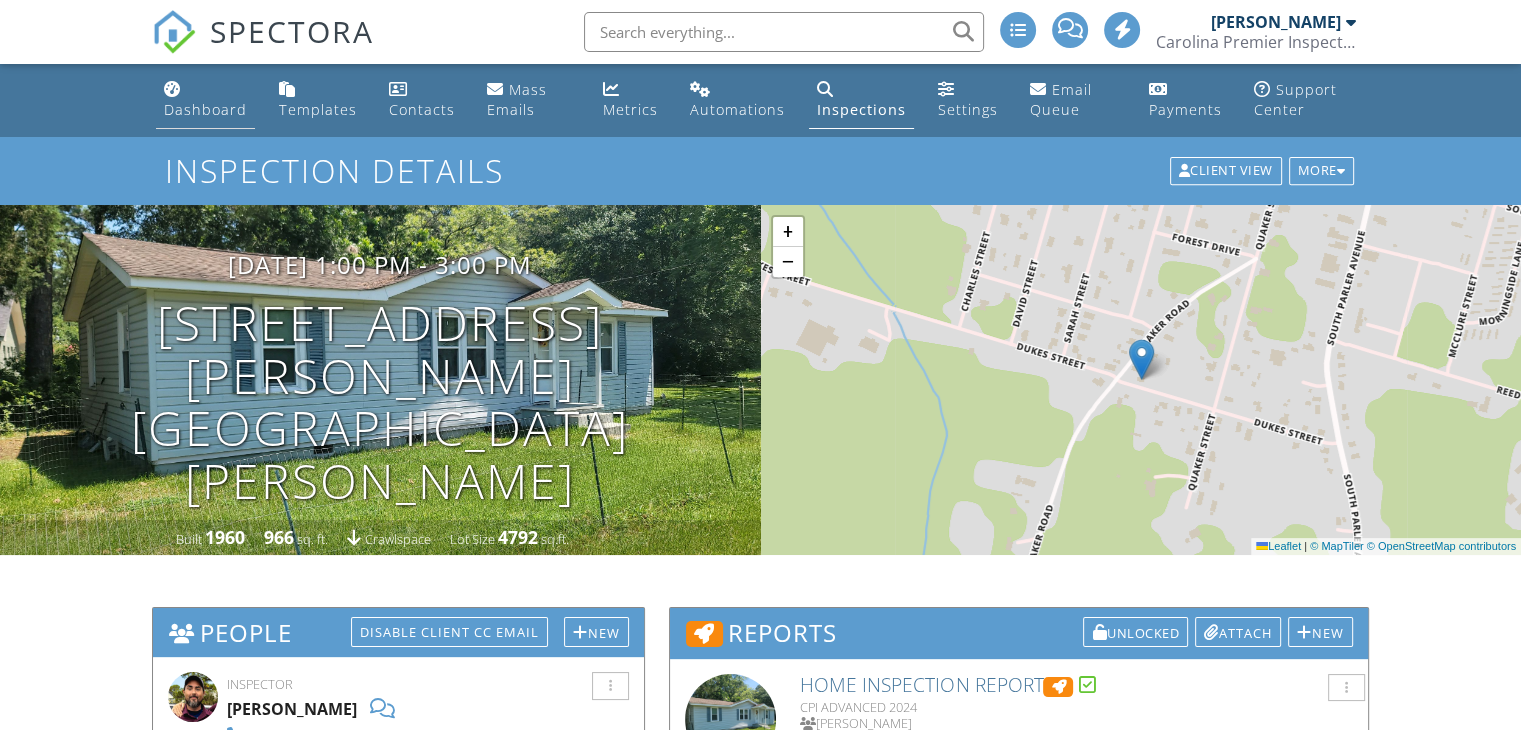 click on "Dashboard" at bounding box center (205, 100) 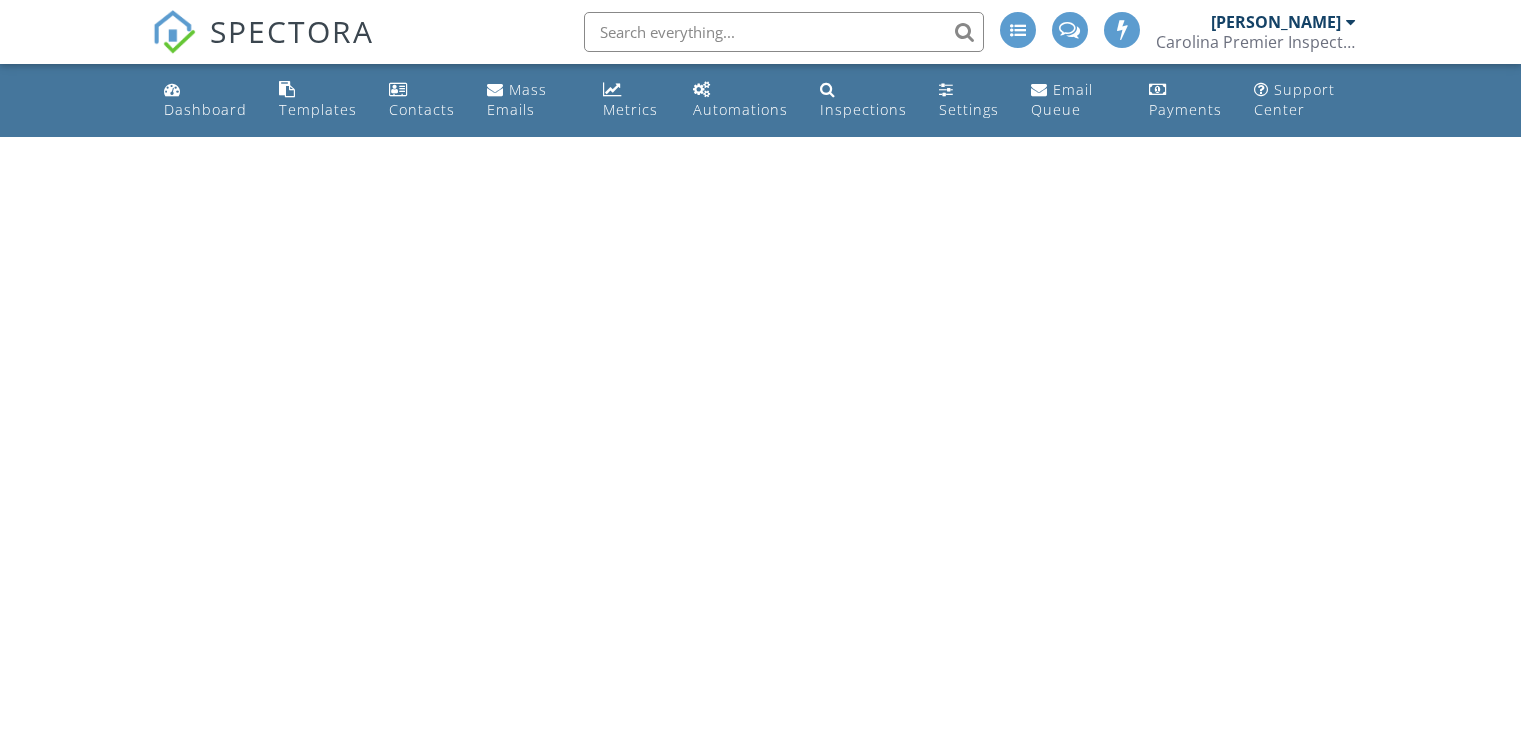 scroll, scrollTop: 0, scrollLeft: 0, axis: both 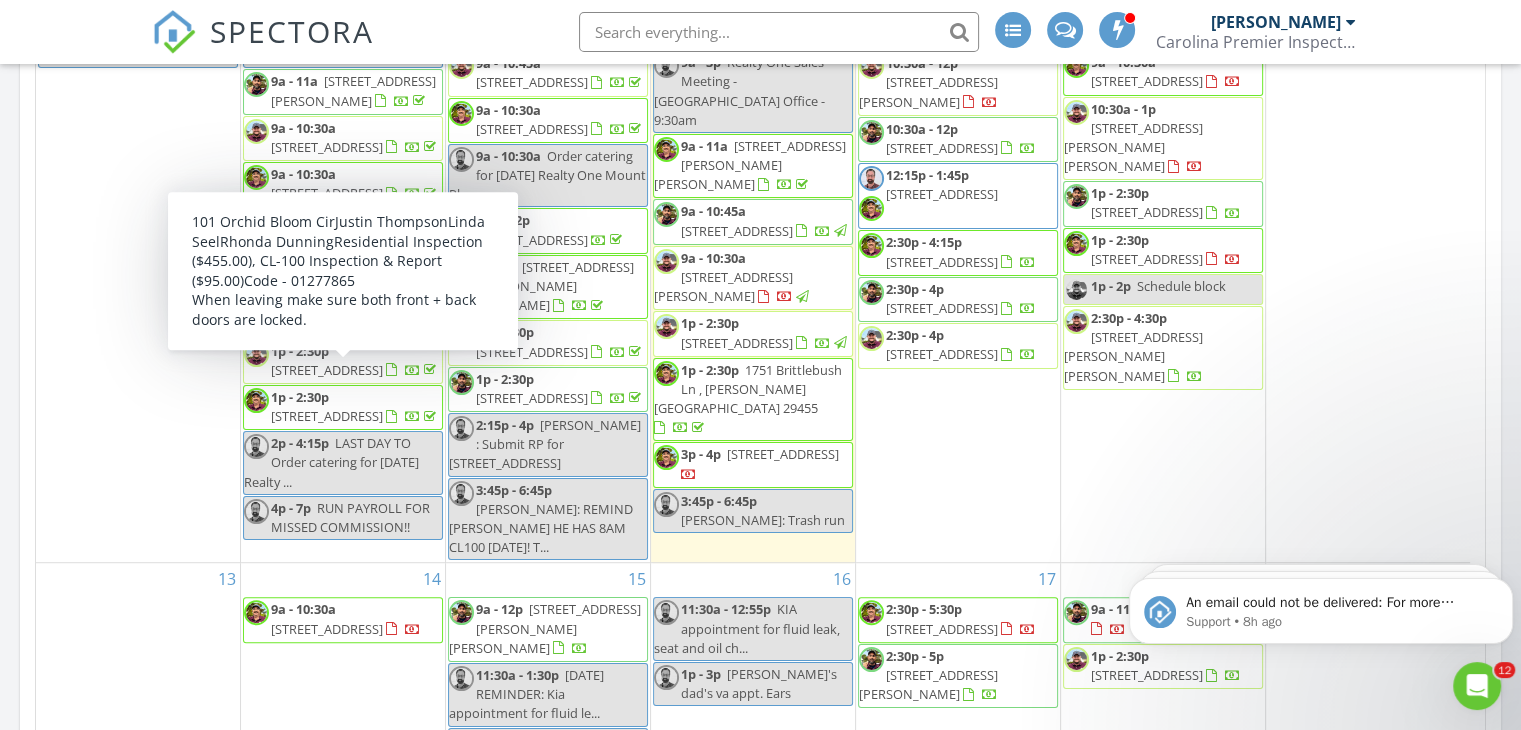 click on "[STREET_ADDRESS]" at bounding box center [327, 370] 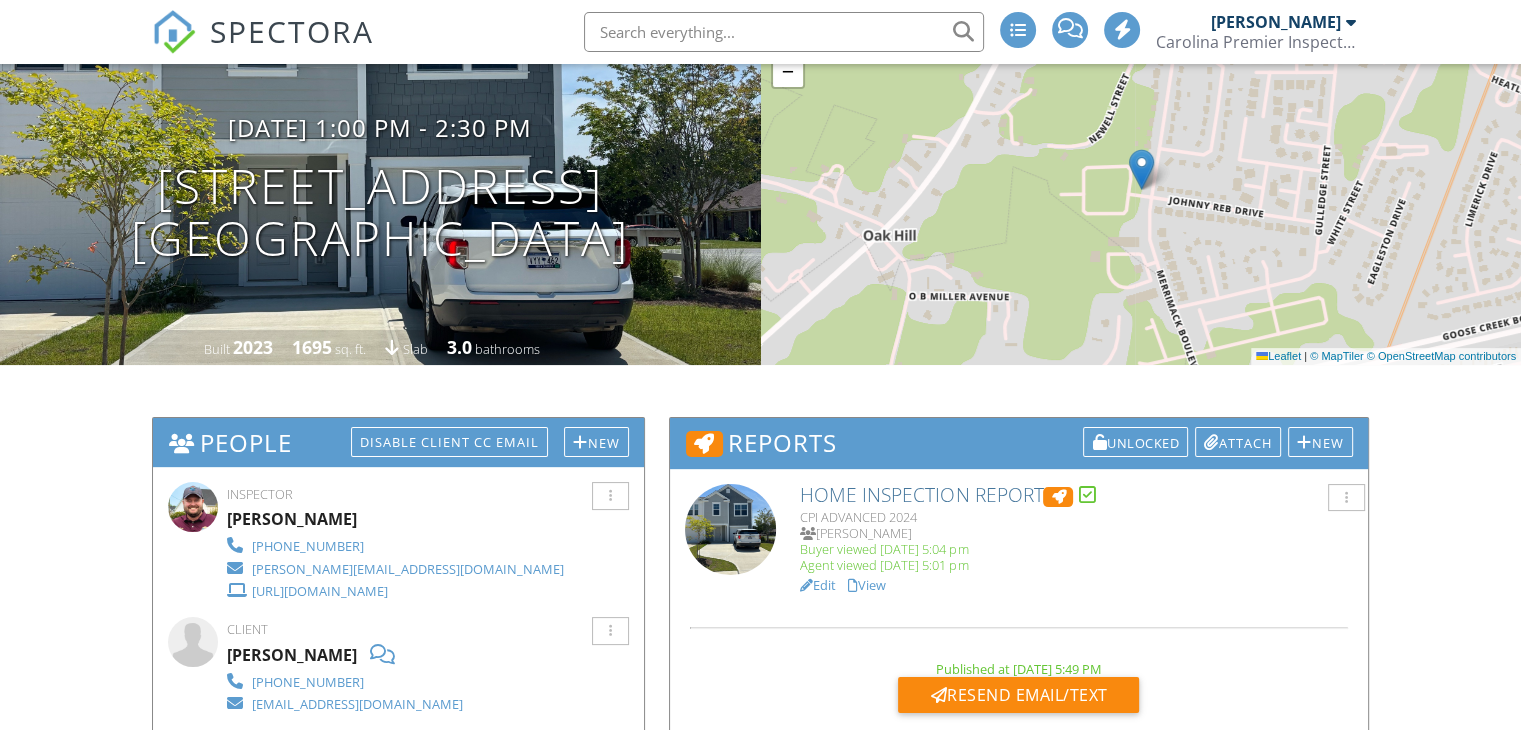 scroll, scrollTop: 300, scrollLeft: 0, axis: vertical 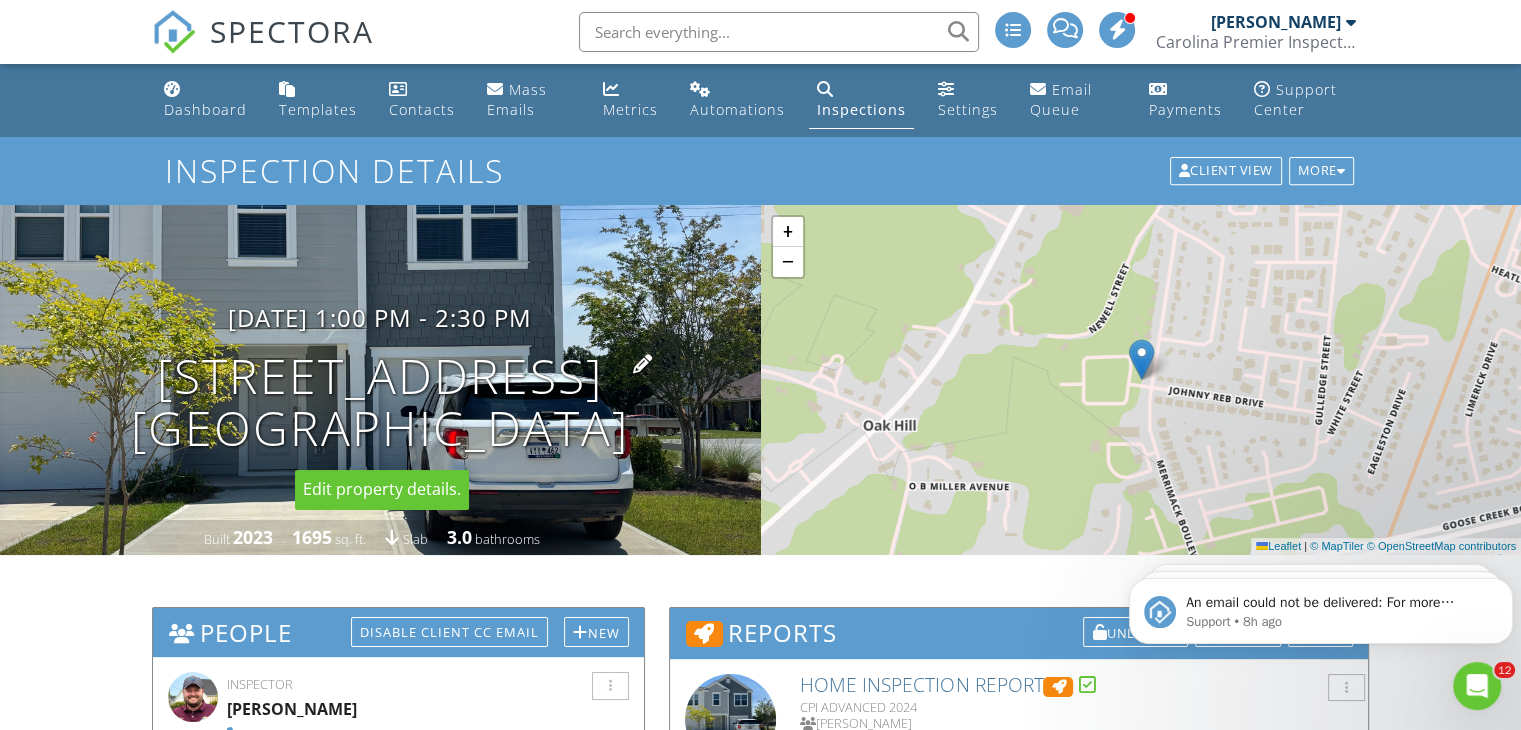 drag, startPoint x: 183, startPoint y: 309, endPoint x: 708, endPoint y: 441, distance: 541.34 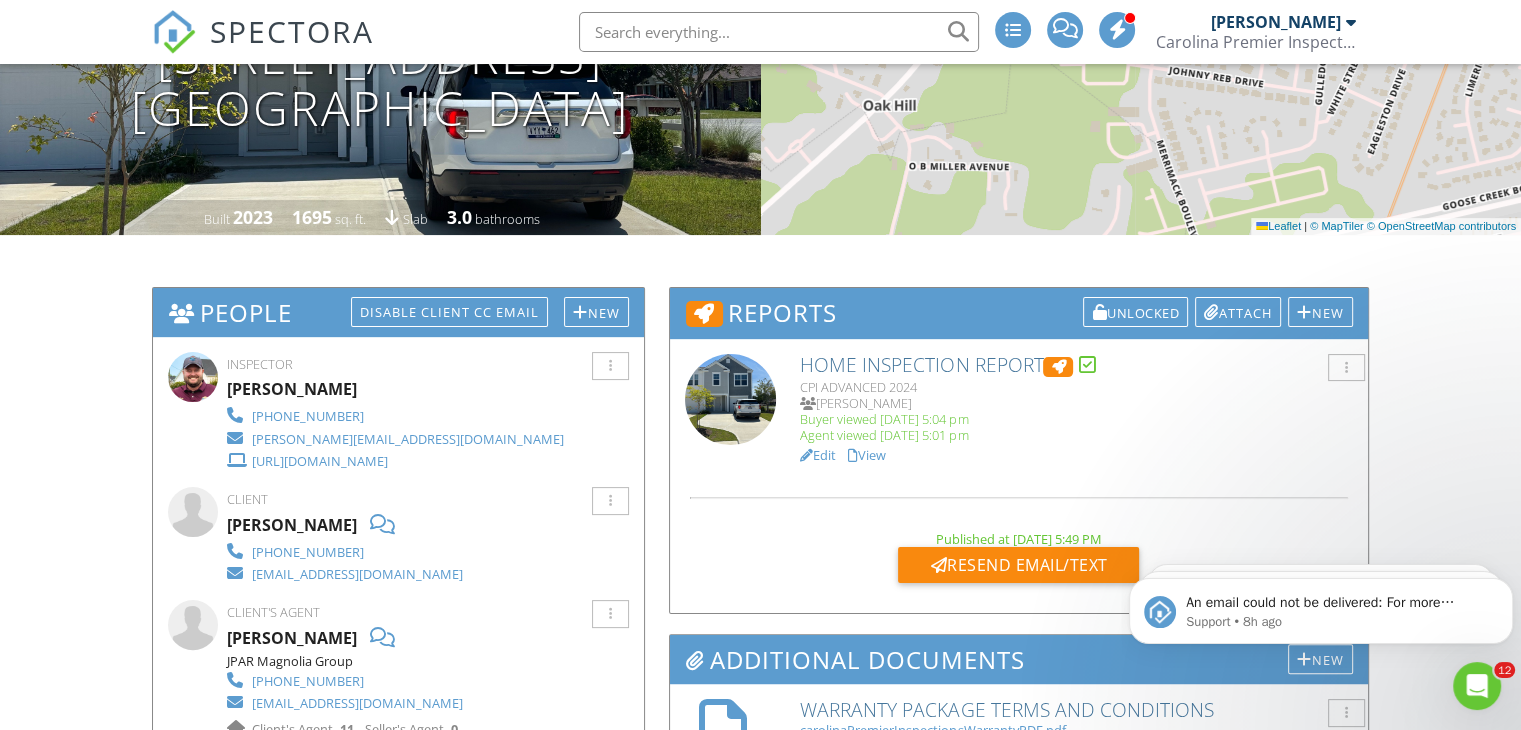 scroll, scrollTop: 400, scrollLeft: 0, axis: vertical 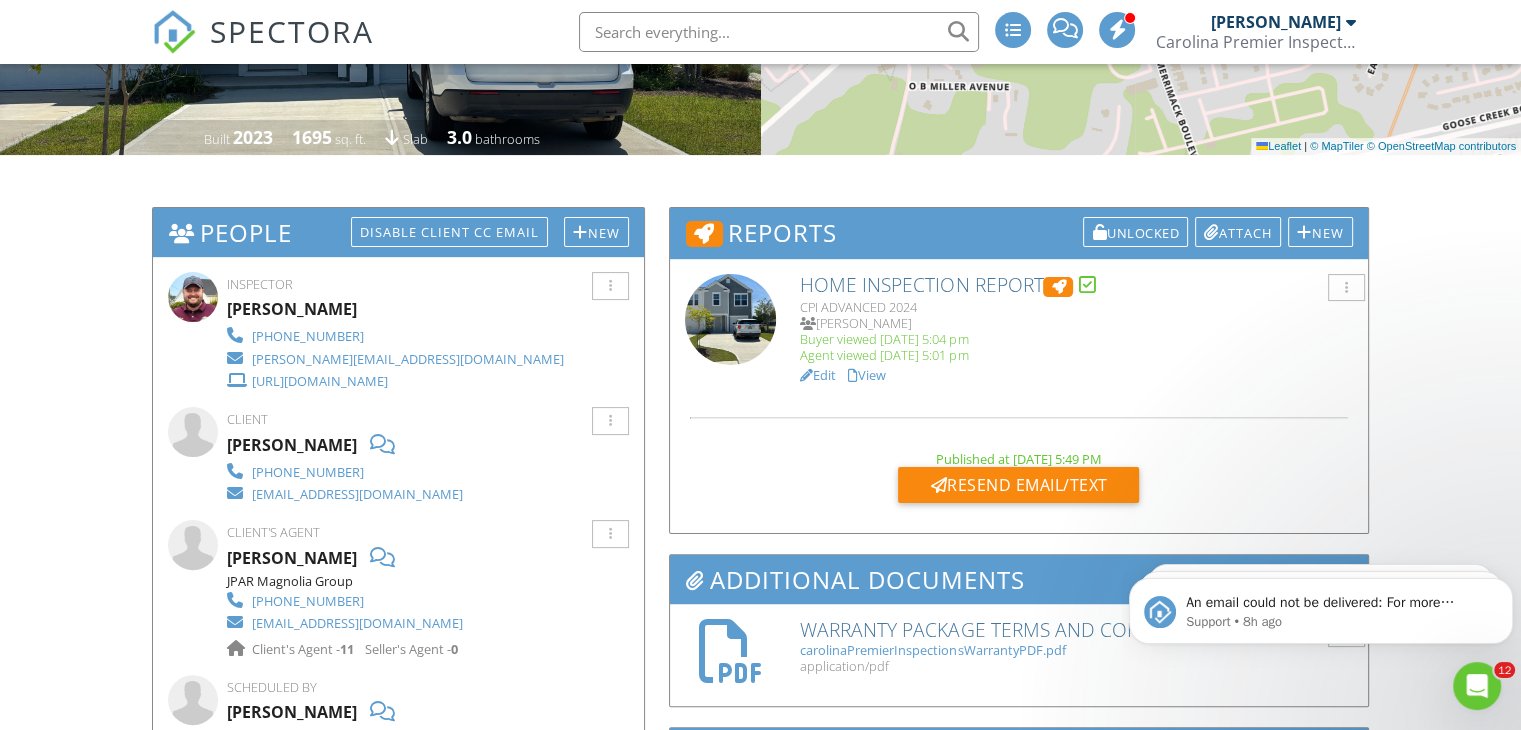 click on "View" at bounding box center [867, 375] 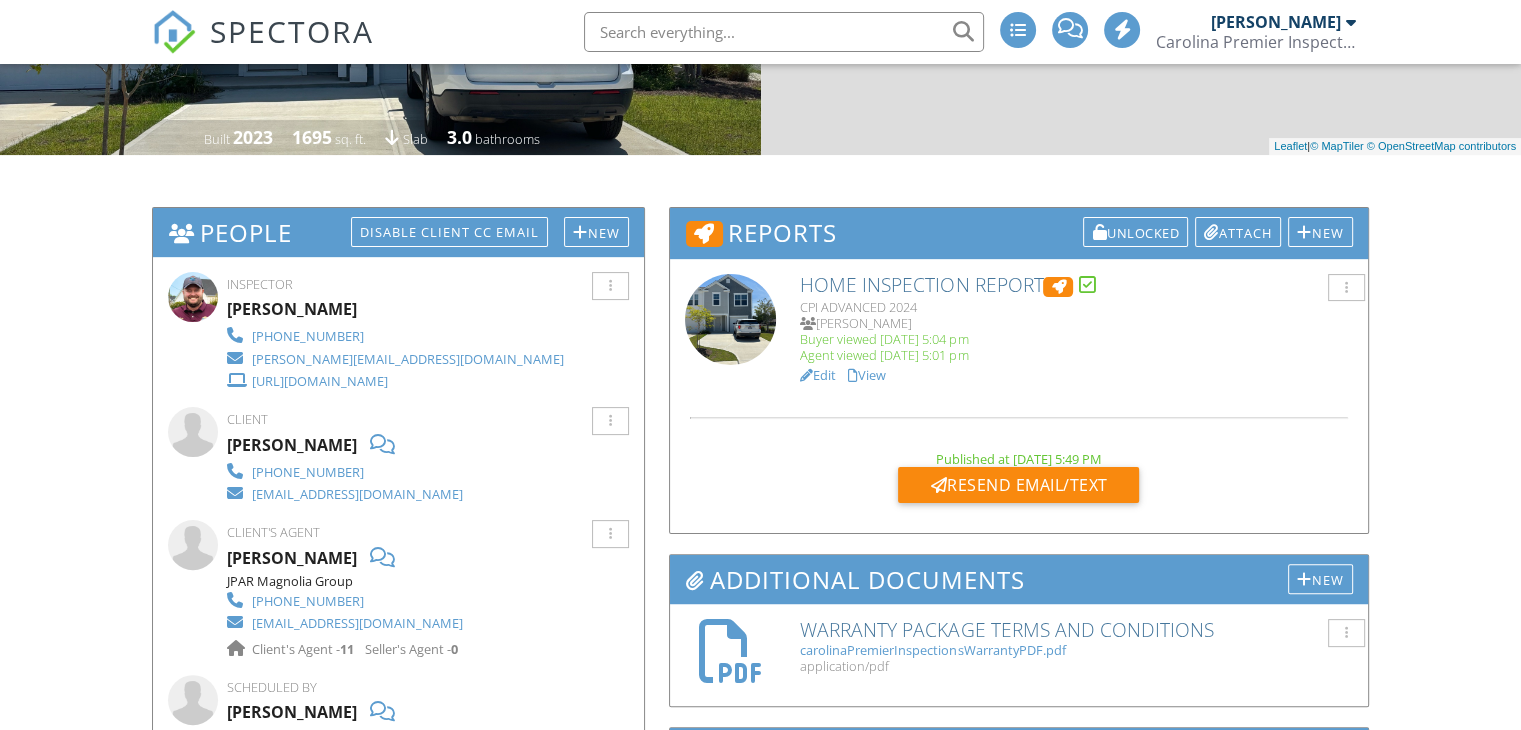 scroll, scrollTop: 400, scrollLeft: 0, axis: vertical 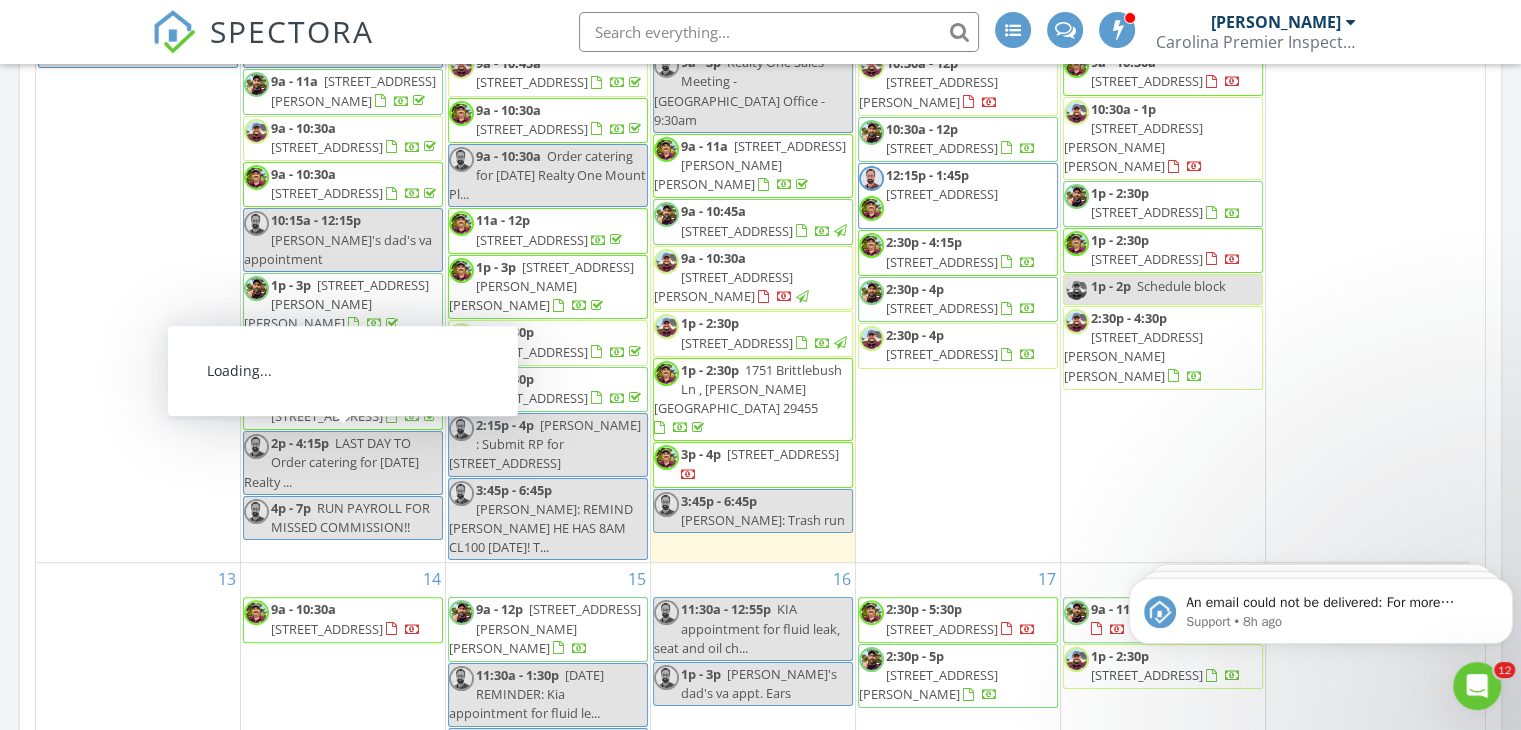 click on "[STREET_ADDRESS]" at bounding box center [327, 416] 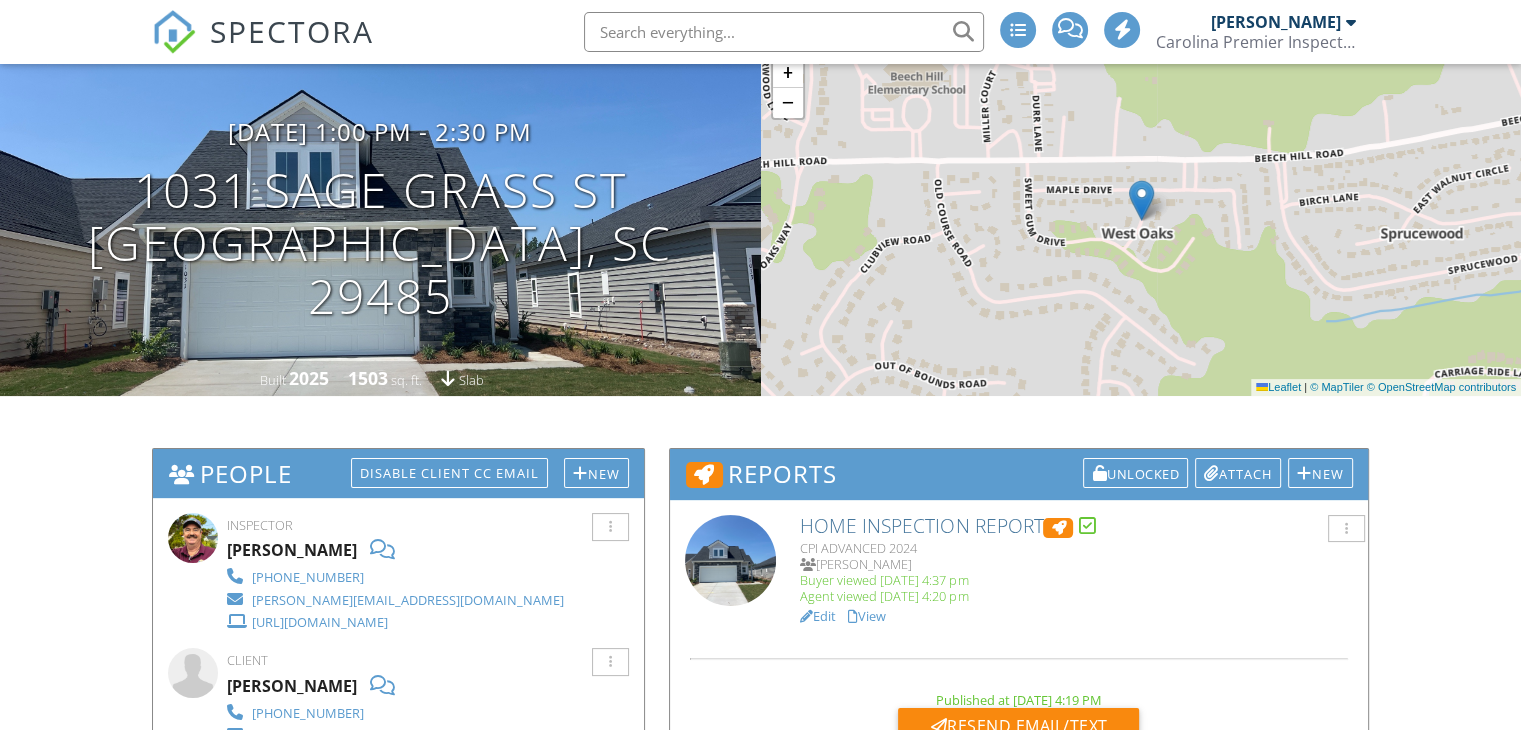 scroll, scrollTop: 400, scrollLeft: 0, axis: vertical 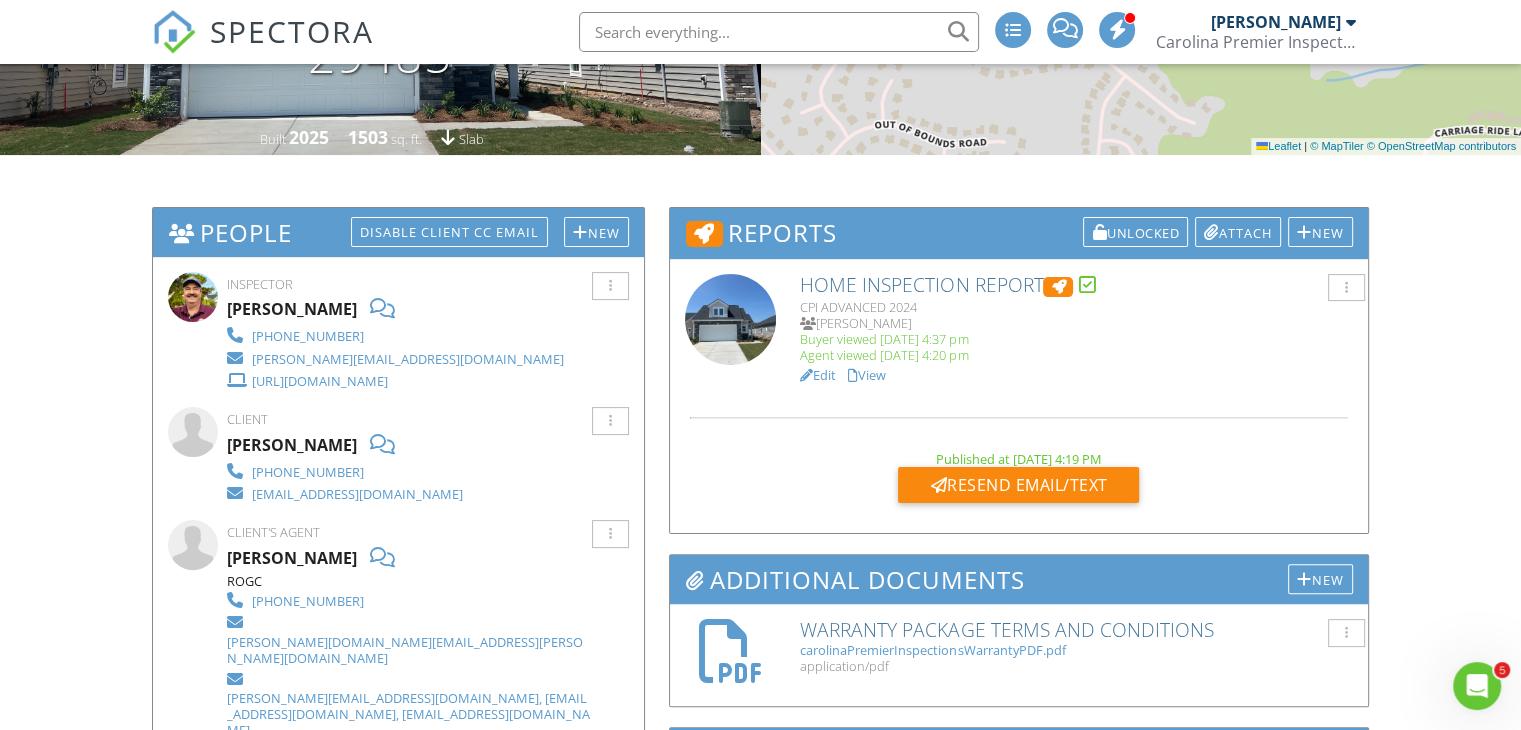 click on "View" at bounding box center [867, 375] 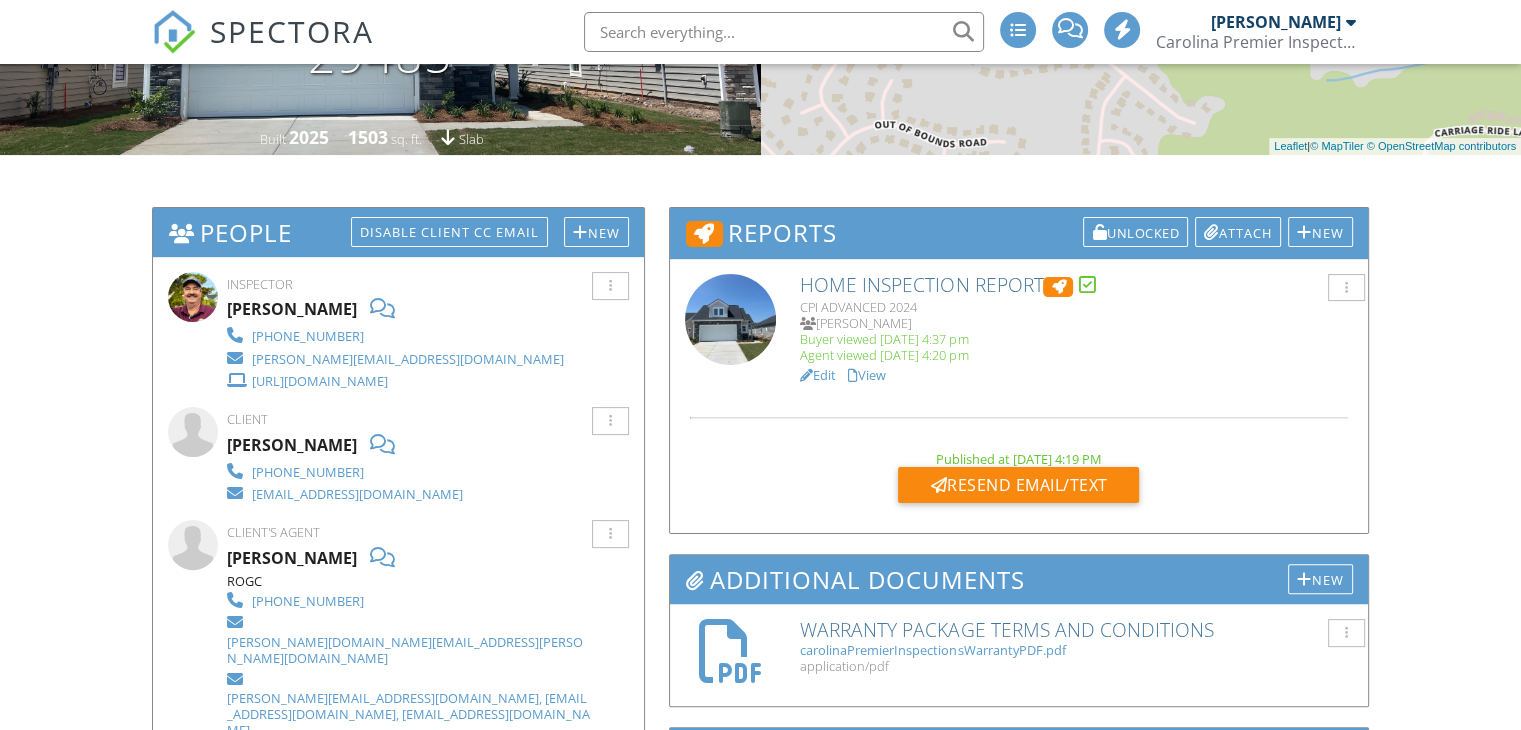 scroll, scrollTop: 100, scrollLeft: 0, axis: vertical 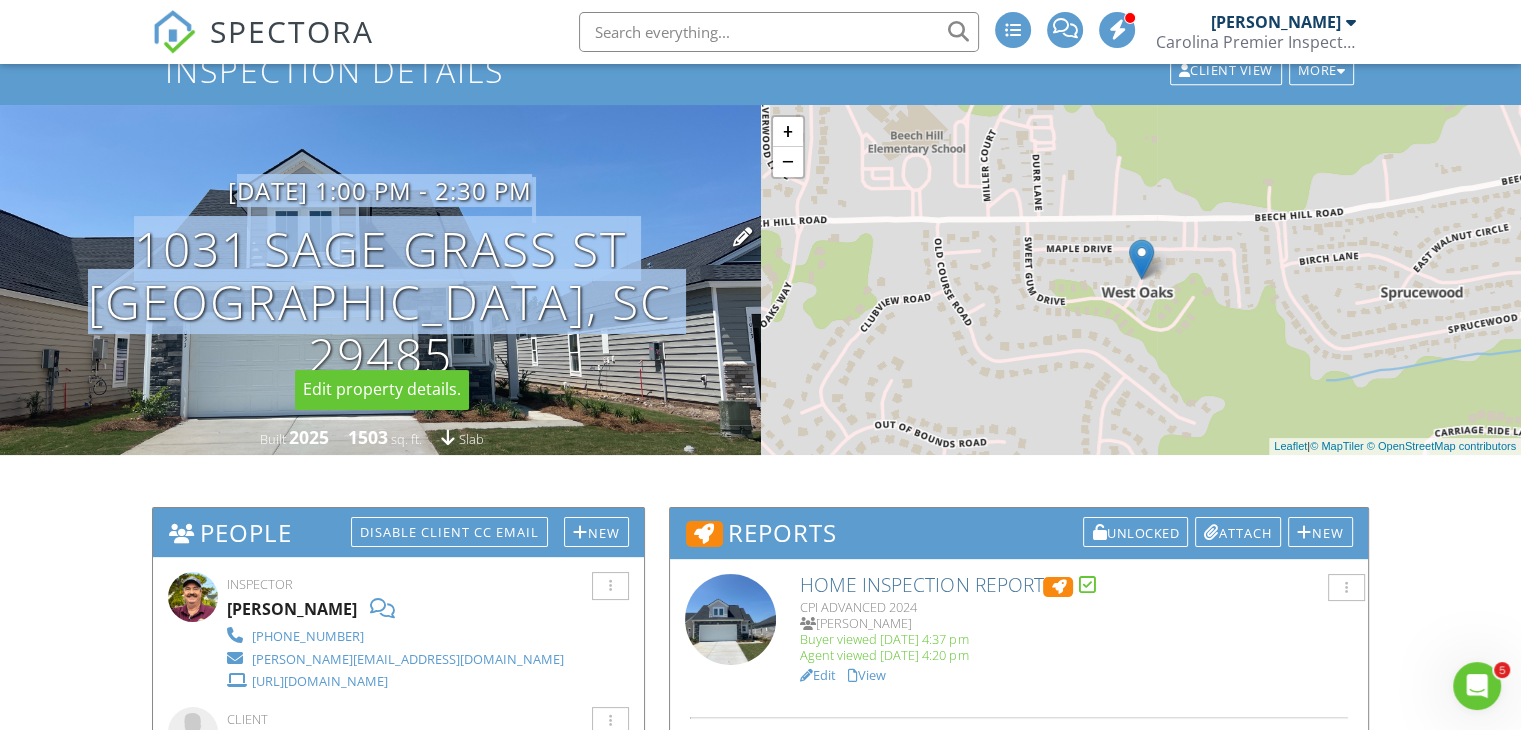 drag, startPoint x: 184, startPoint y: 201, endPoint x: 654, endPoint y: 325, distance: 486.0823 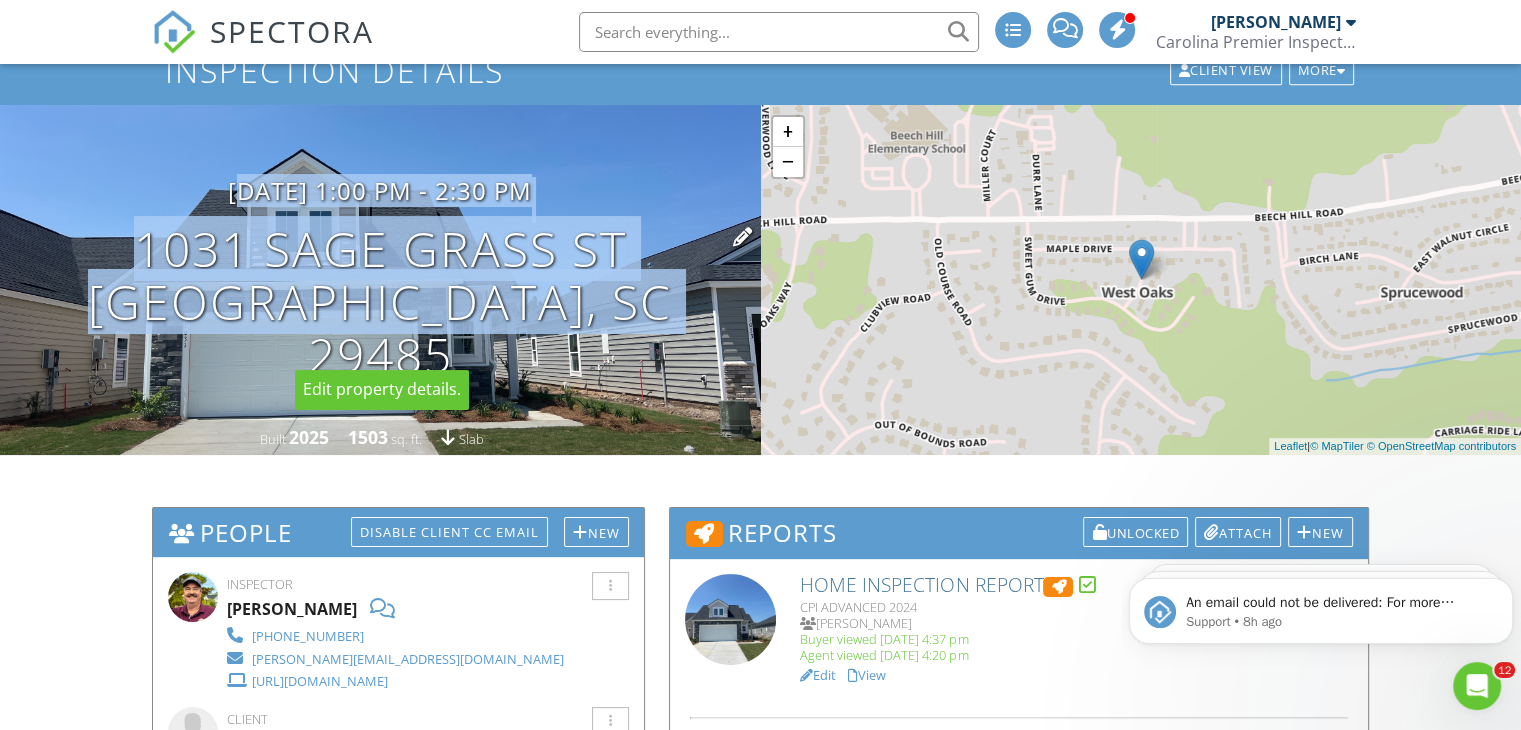 scroll, scrollTop: 0, scrollLeft: 0, axis: both 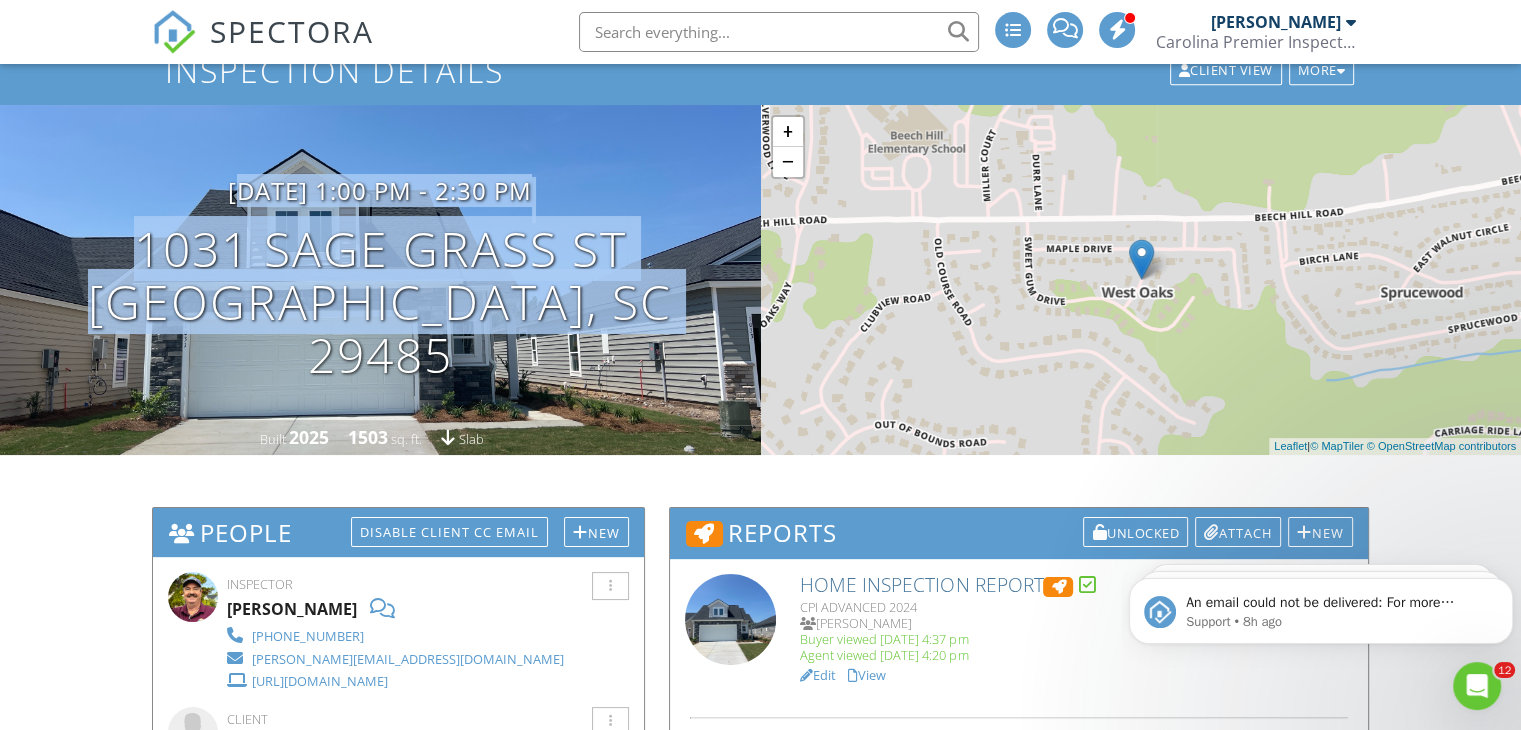 click on "View" at bounding box center [867, 675] 